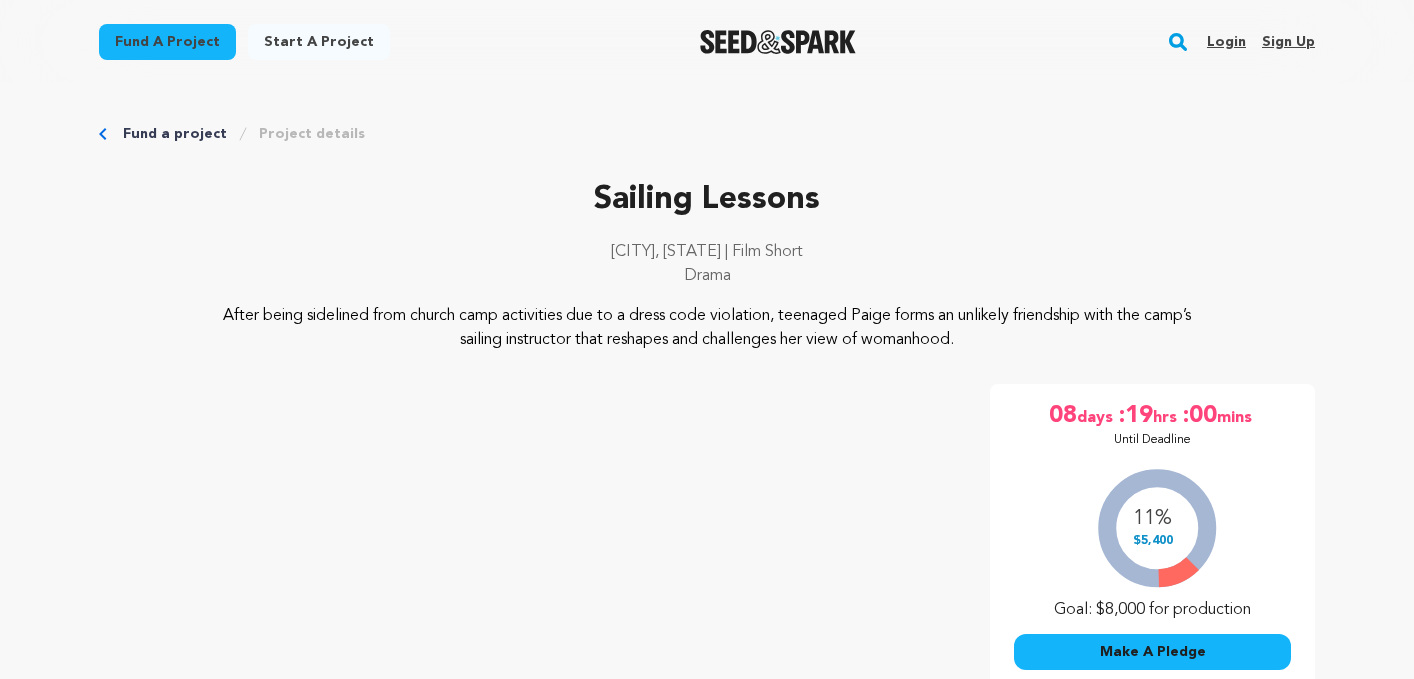 scroll, scrollTop: 0, scrollLeft: 0, axis: both 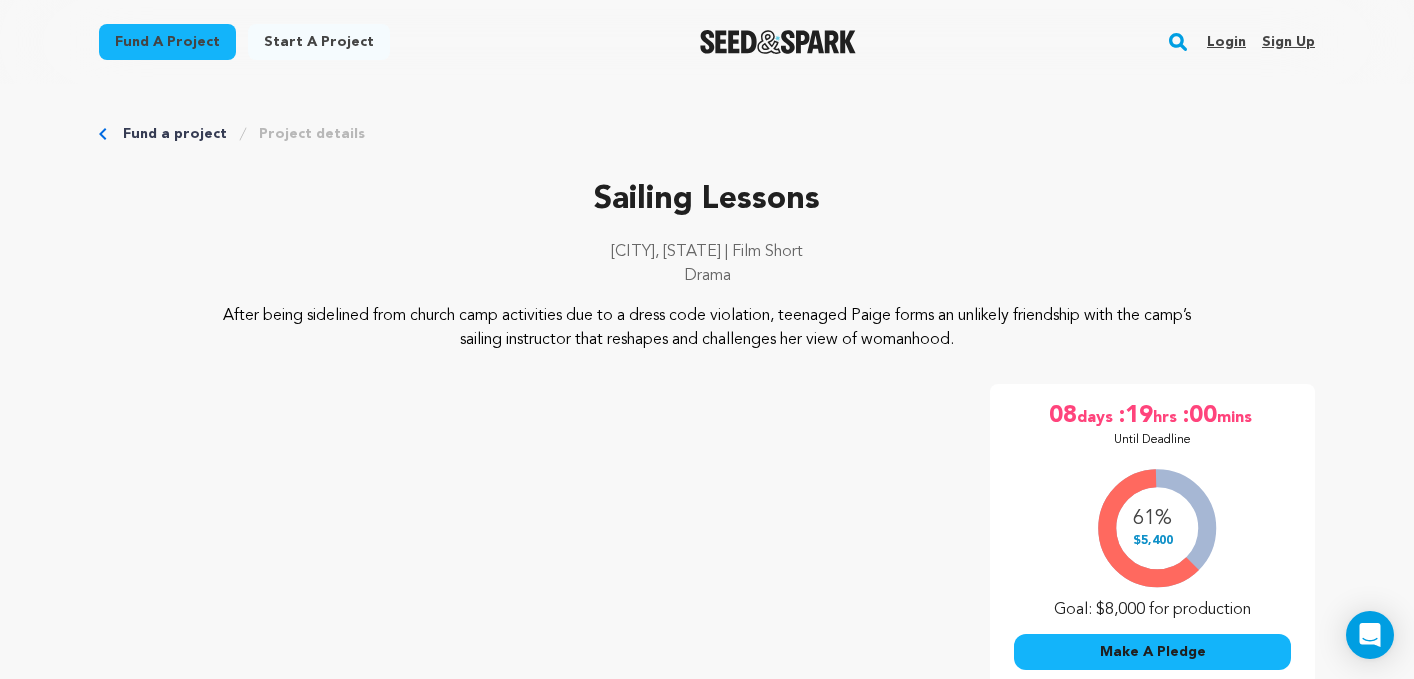 click on "Login" at bounding box center (1226, 42) 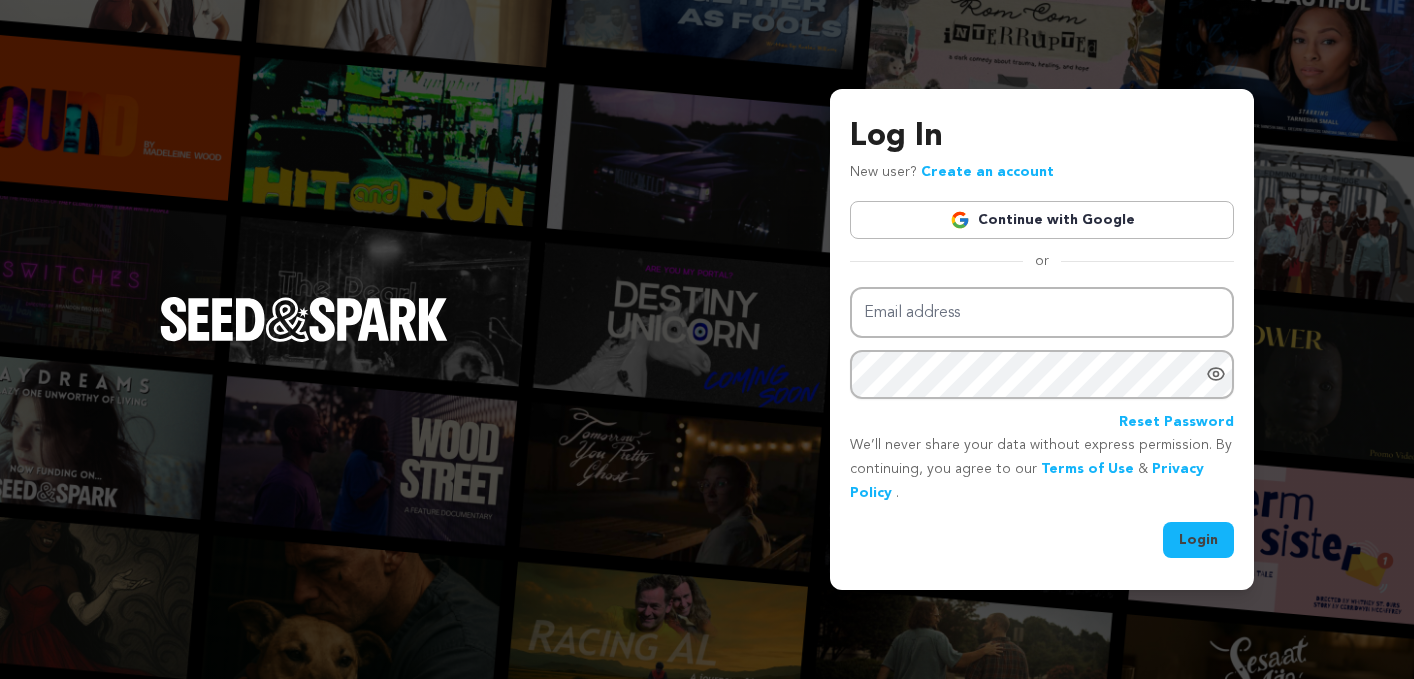 scroll, scrollTop: 0, scrollLeft: 0, axis: both 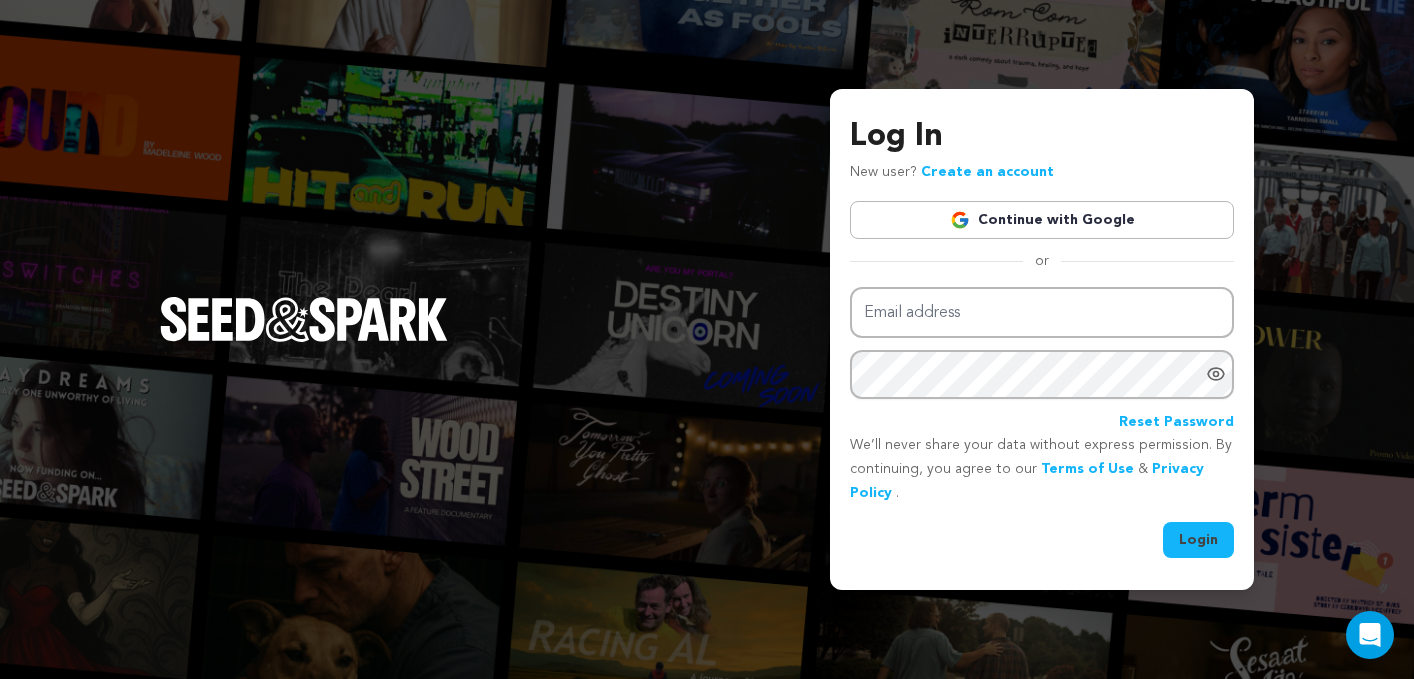 click at bounding box center (960, 220) 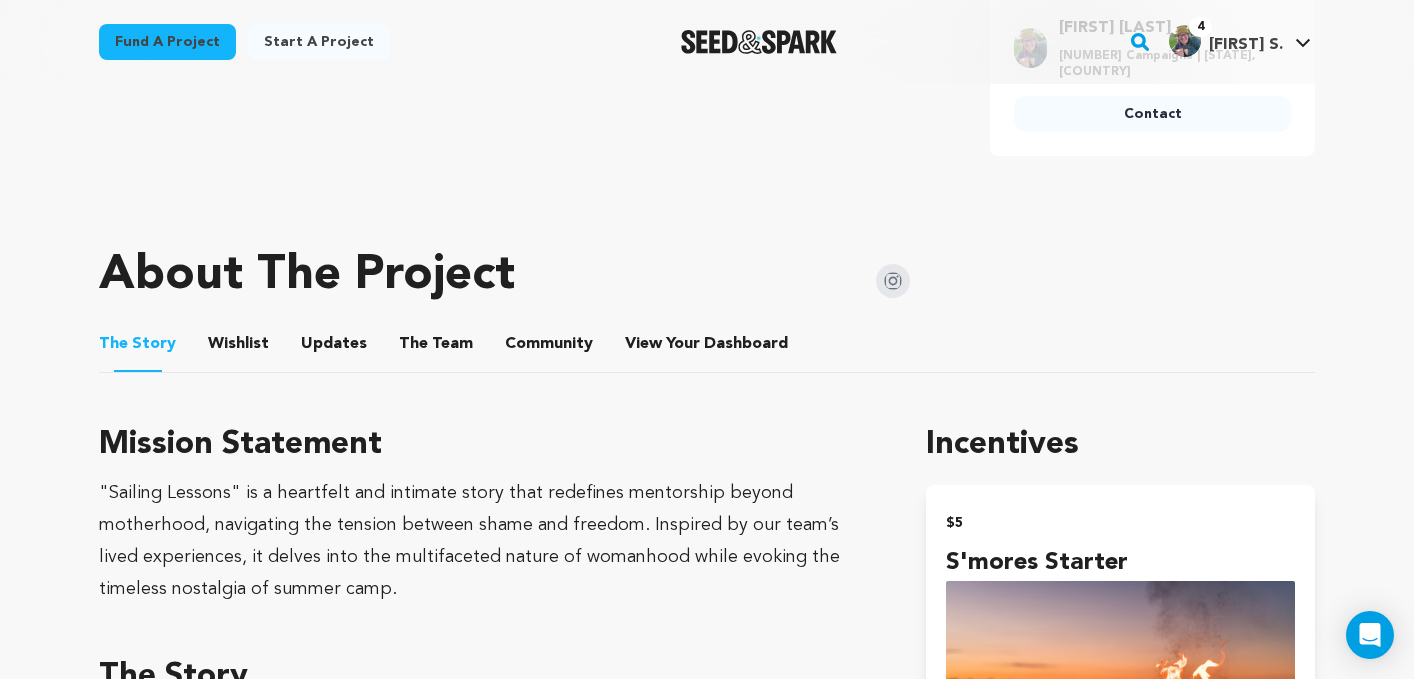 scroll, scrollTop: 815, scrollLeft: 0, axis: vertical 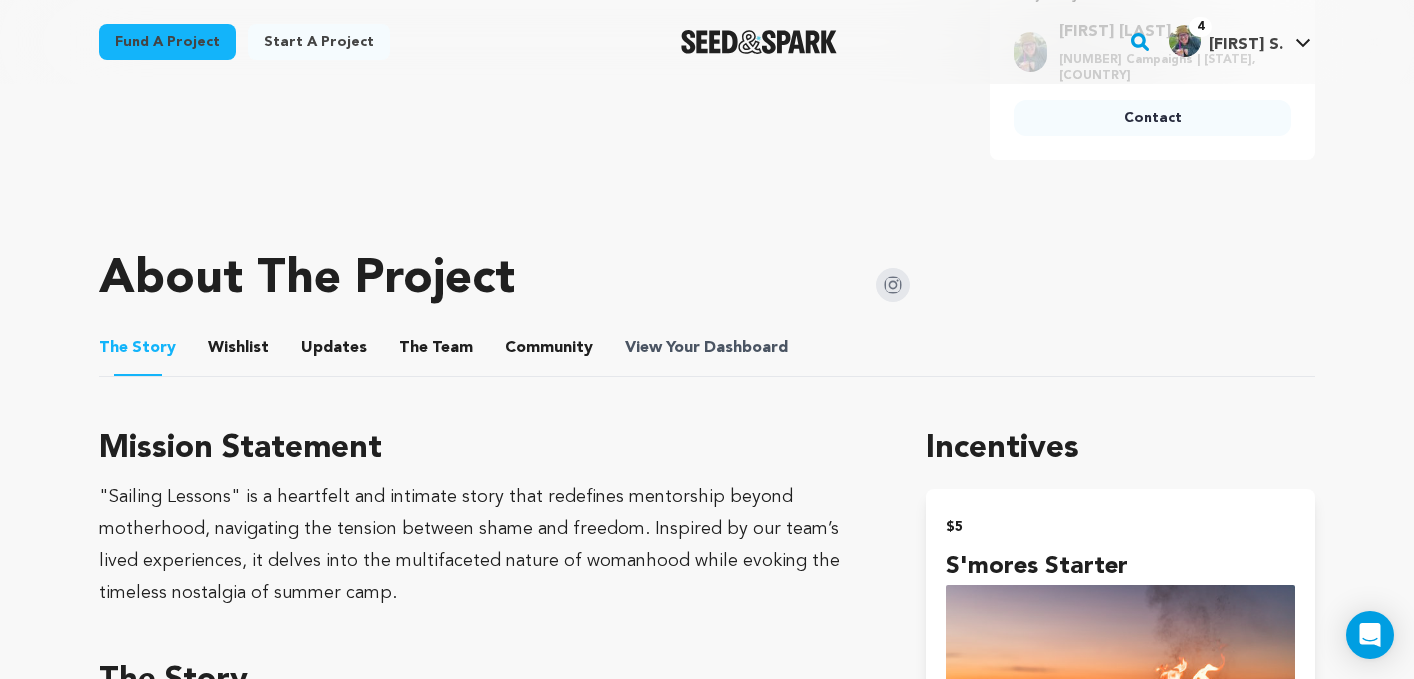 click on "View   Your   Dashboard" at bounding box center [708, 348] 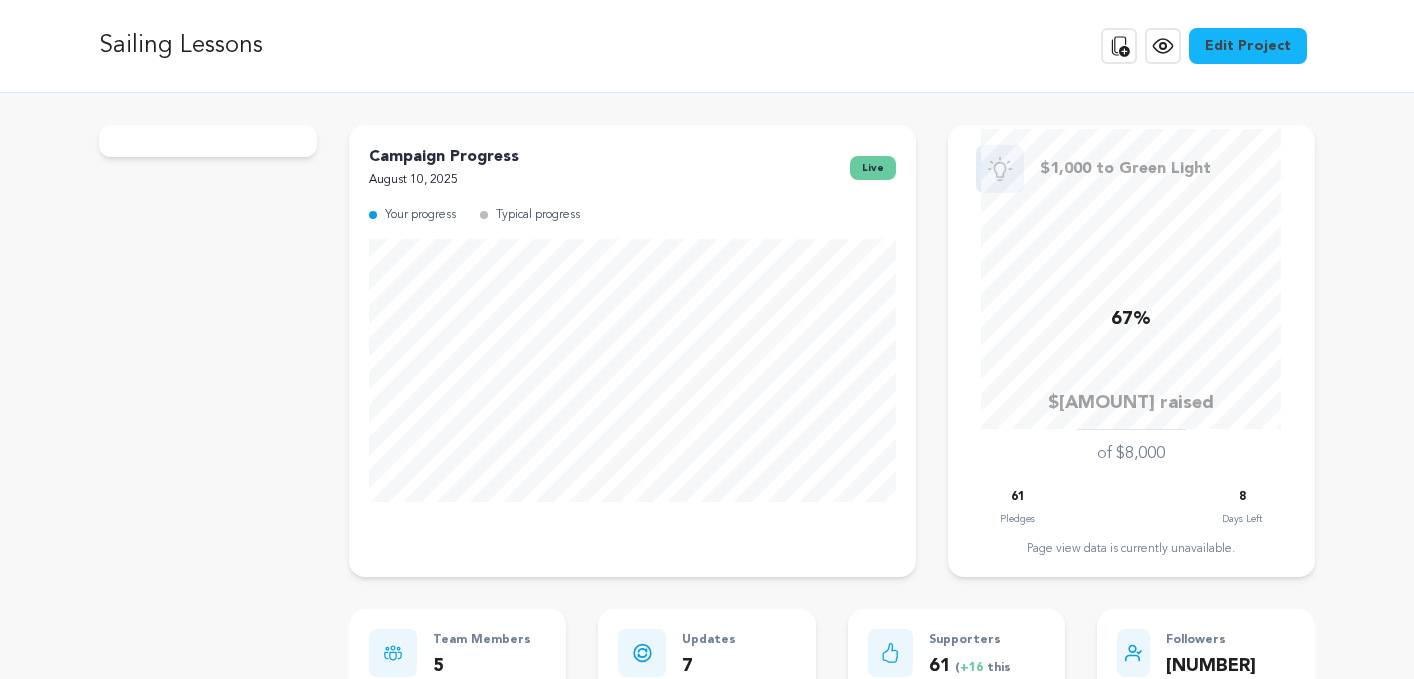 scroll, scrollTop: 0, scrollLeft: 0, axis: both 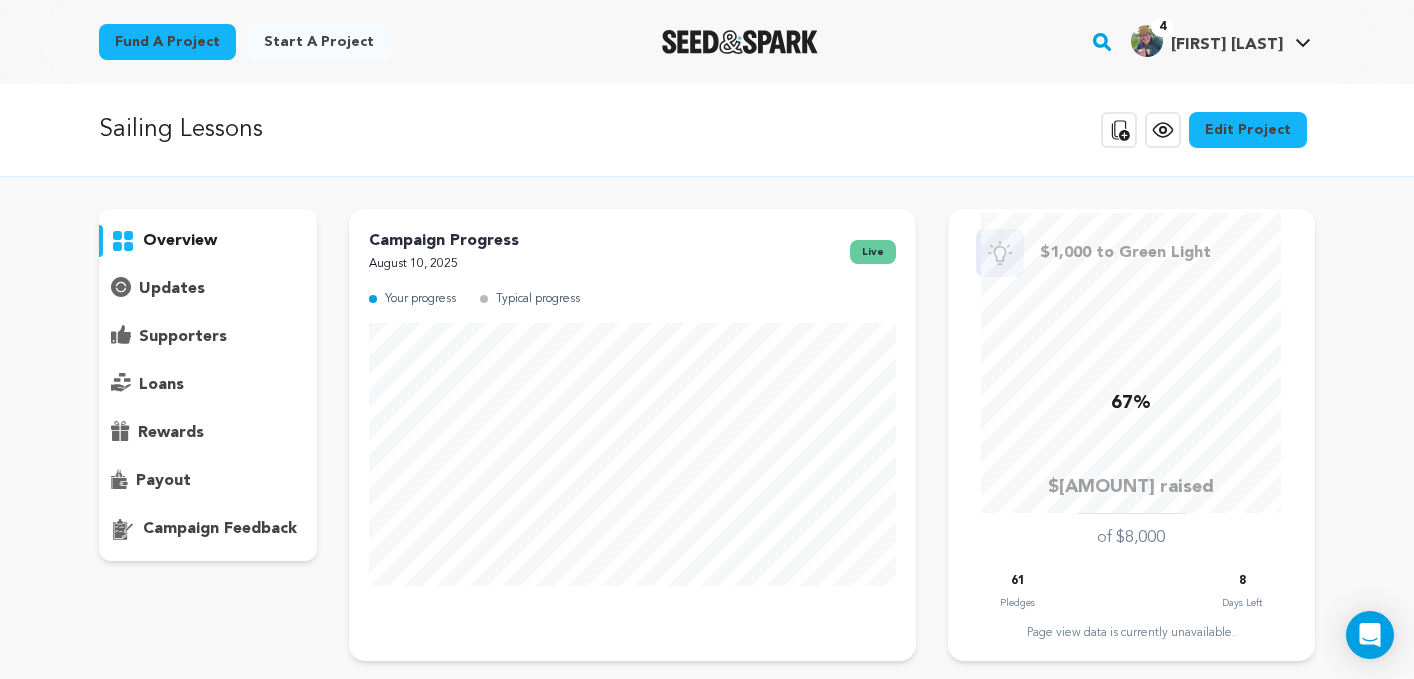 click on "updates" at bounding box center (172, 289) 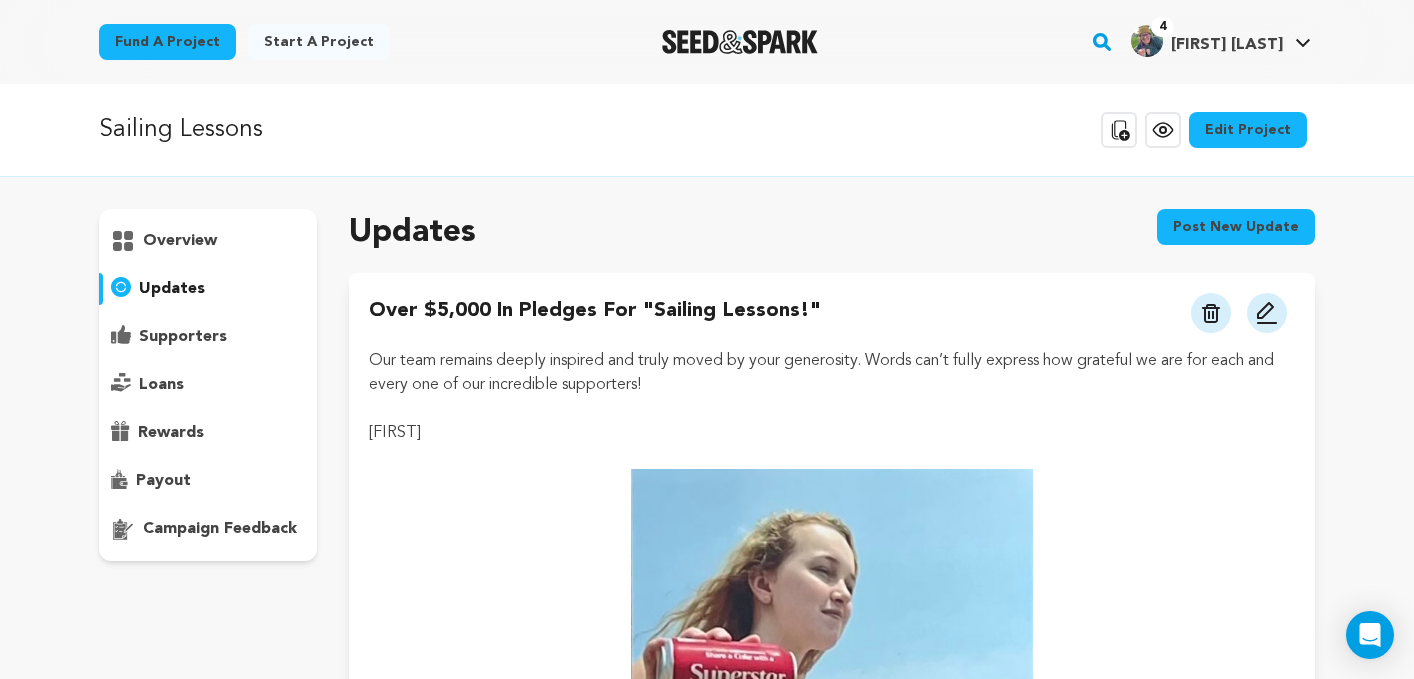 click on "supporters" at bounding box center (183, 337) 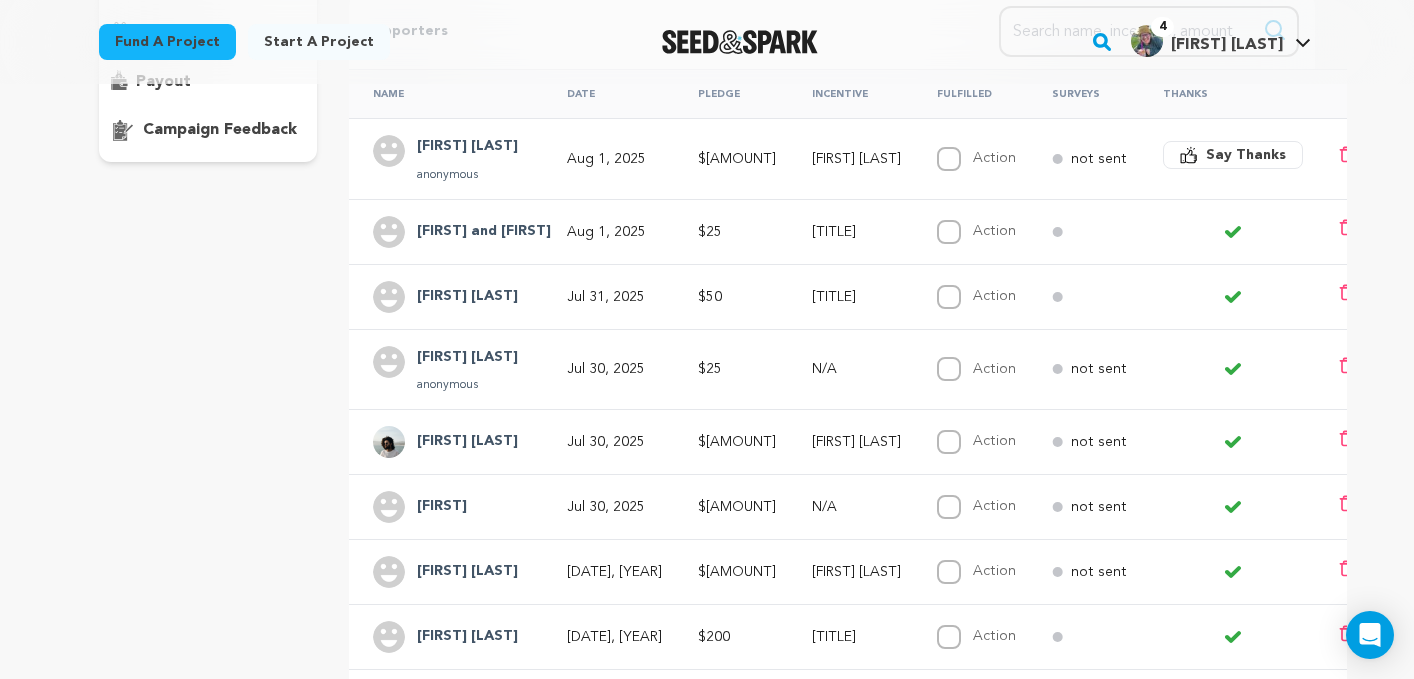 scroll, scrollTop: 403, scrollLeft: 0, axis: vertical 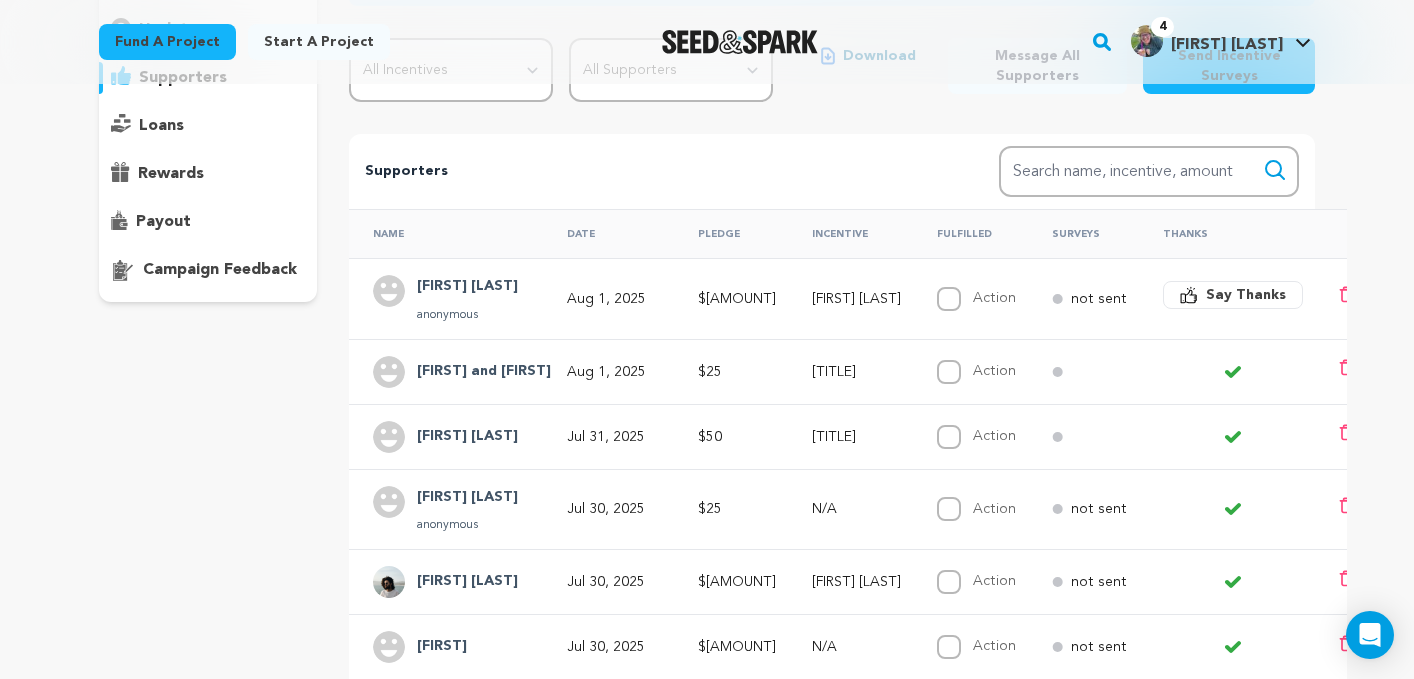 click on "Jack Thomson
anonymous" at bounding box center [467, 299] 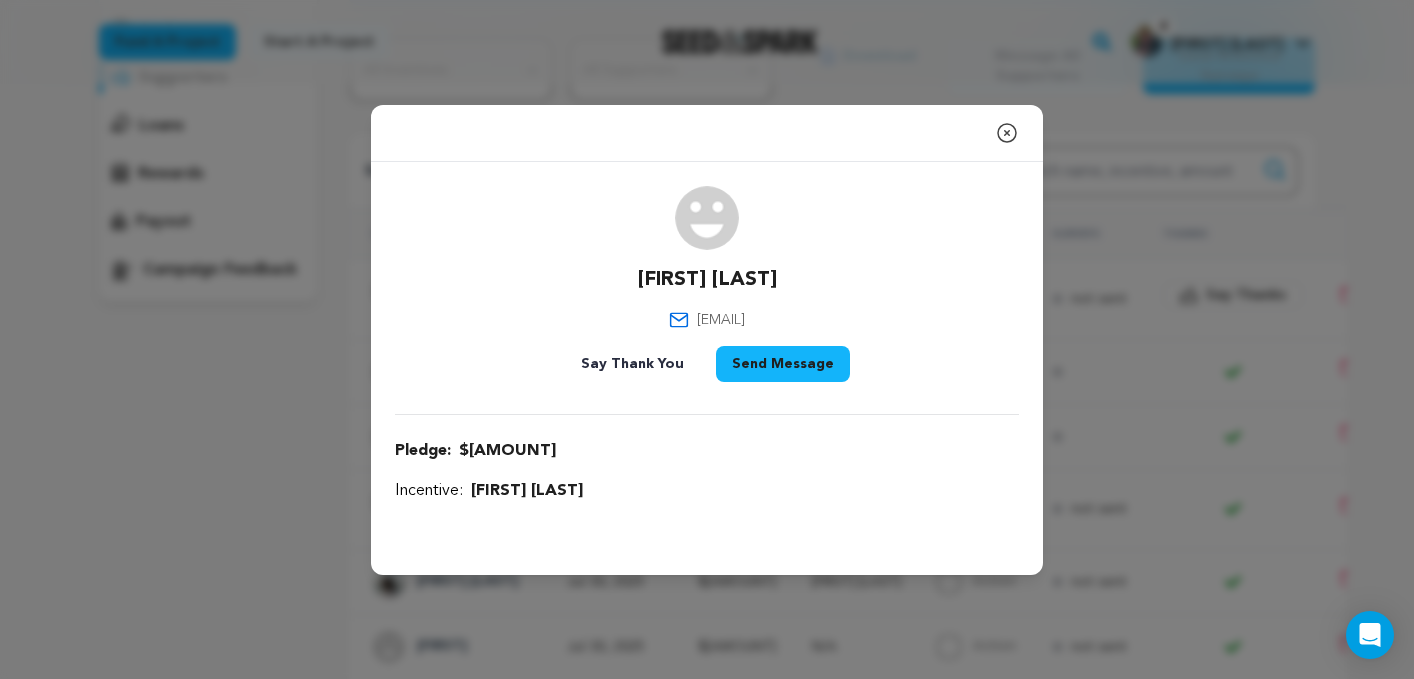 click on "ashleyngroth@gmail.com" at bounding box center [721, 320] 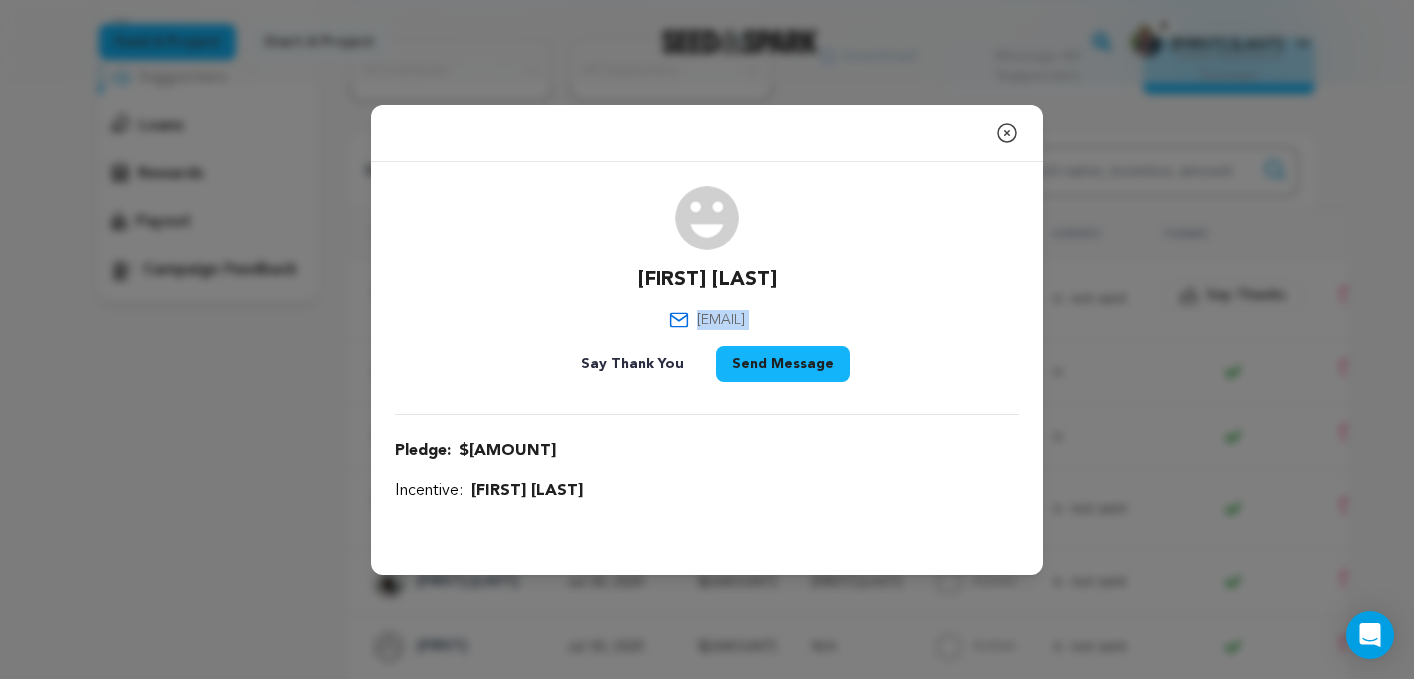 click on "ashleyngroth@gmail.com" at bounding box center [721, 320] 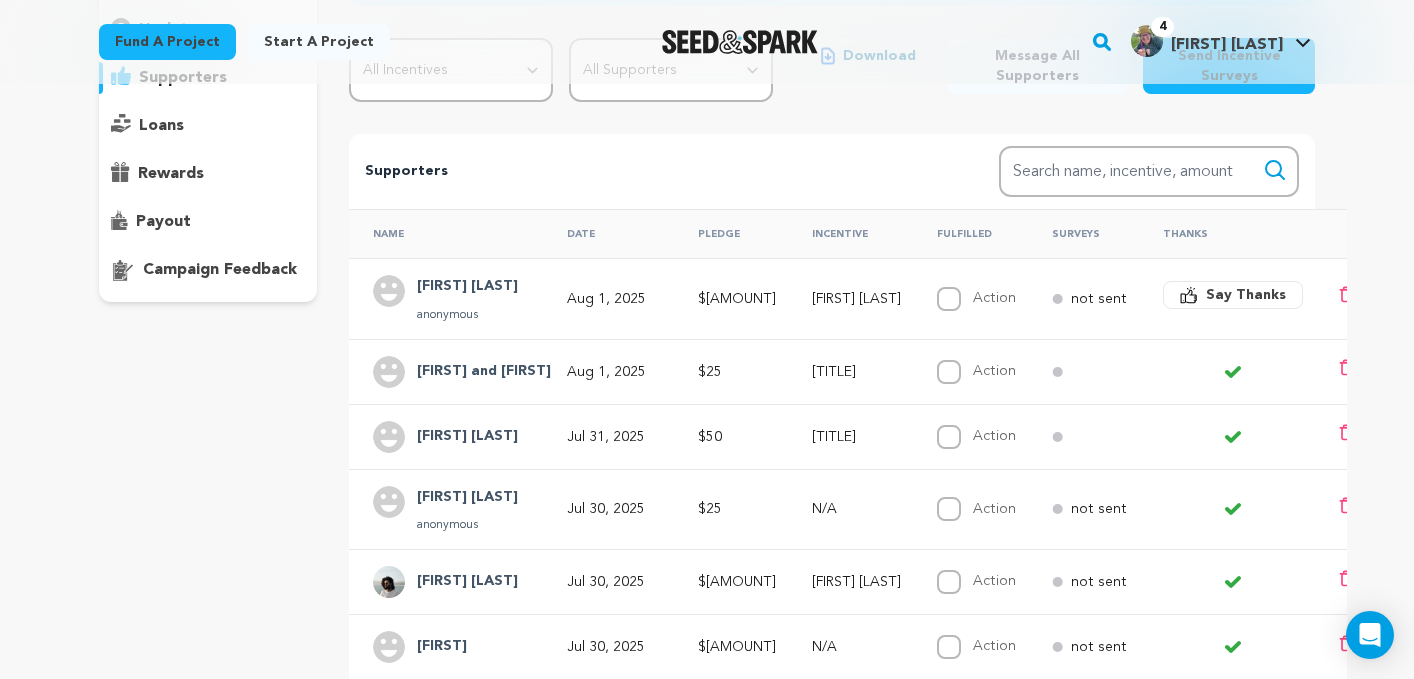 click on "Say Thanks" at bounding box center [1246, 295] 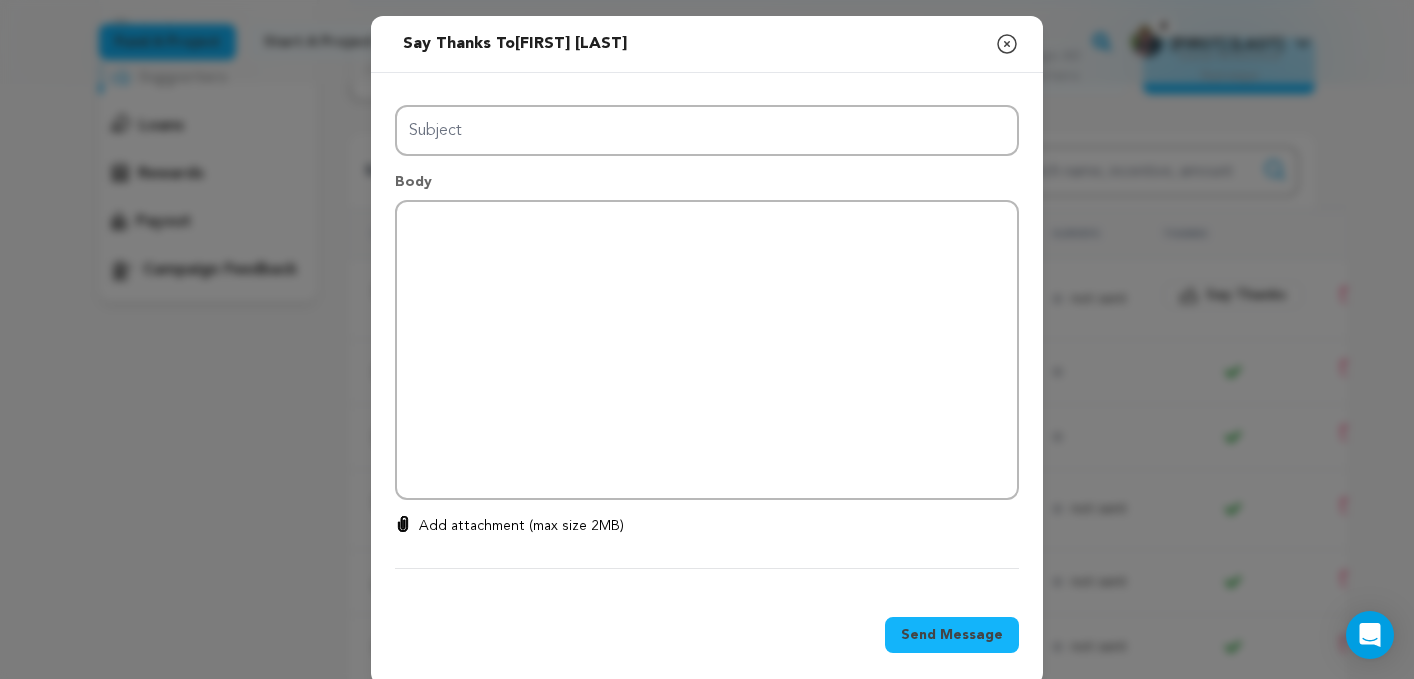 type on "Thanks for your support!" 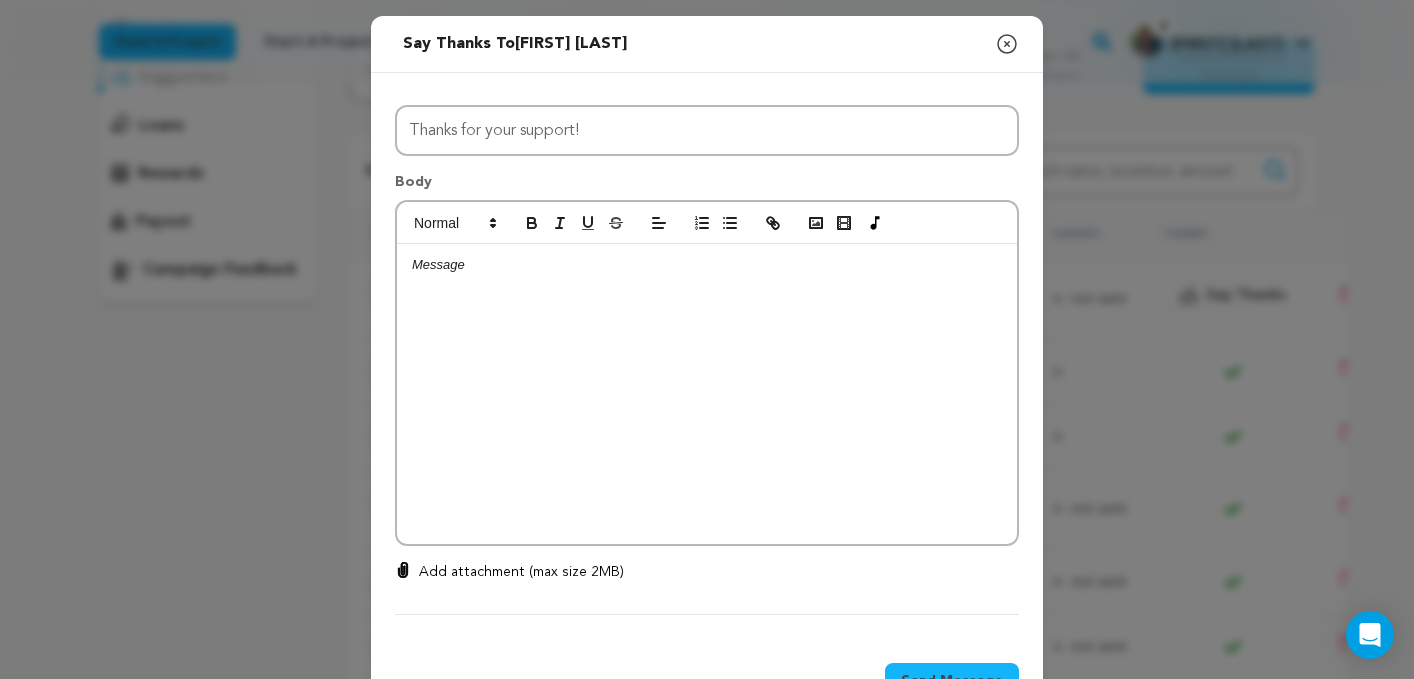 click at bounding box center [707, 265] 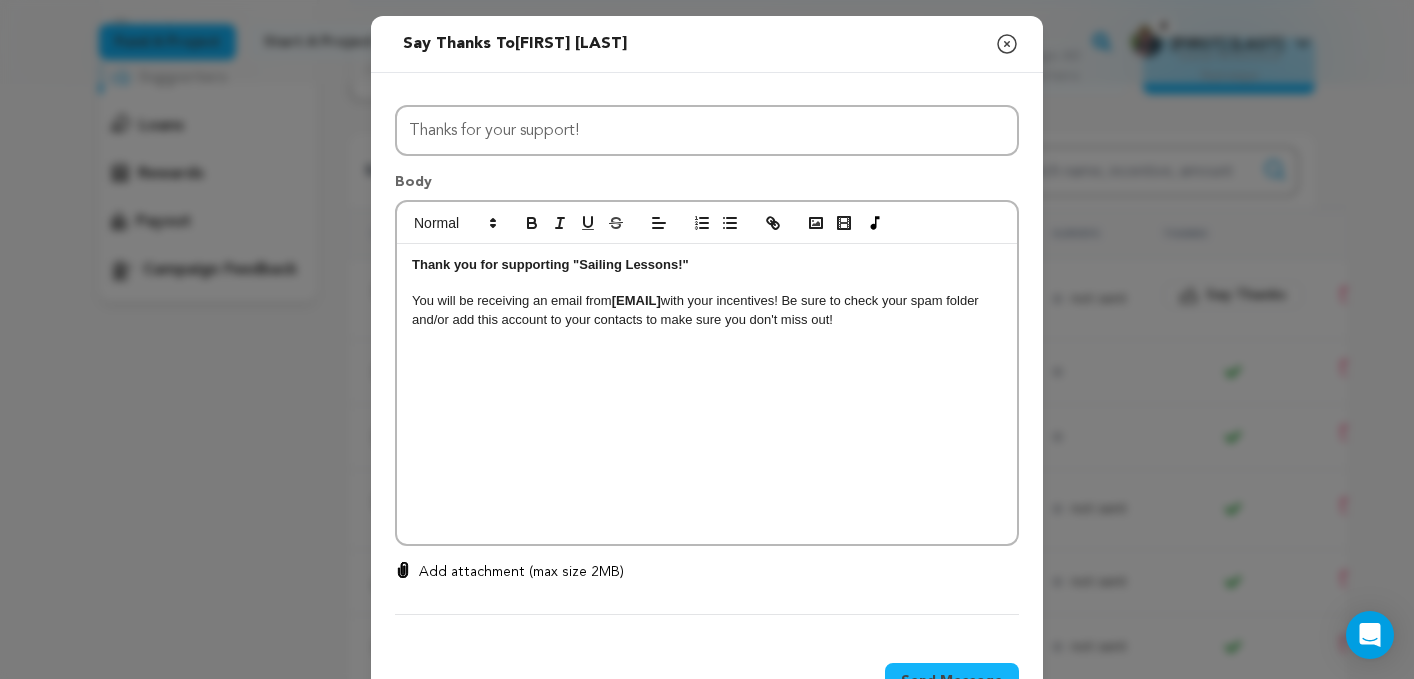 scroll, scrollTop: 68, scrollLeft: 0, axis: vertical 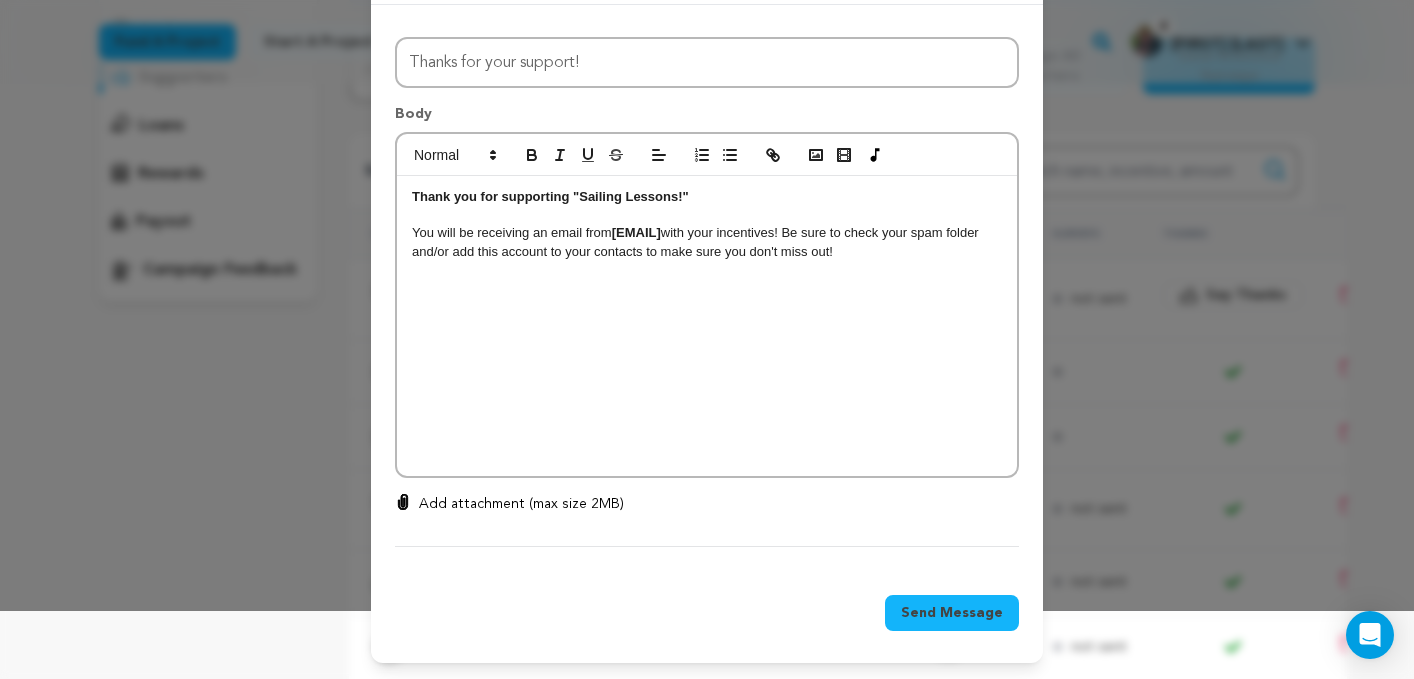 click on "Send Message" at bounding box center (952, 613) 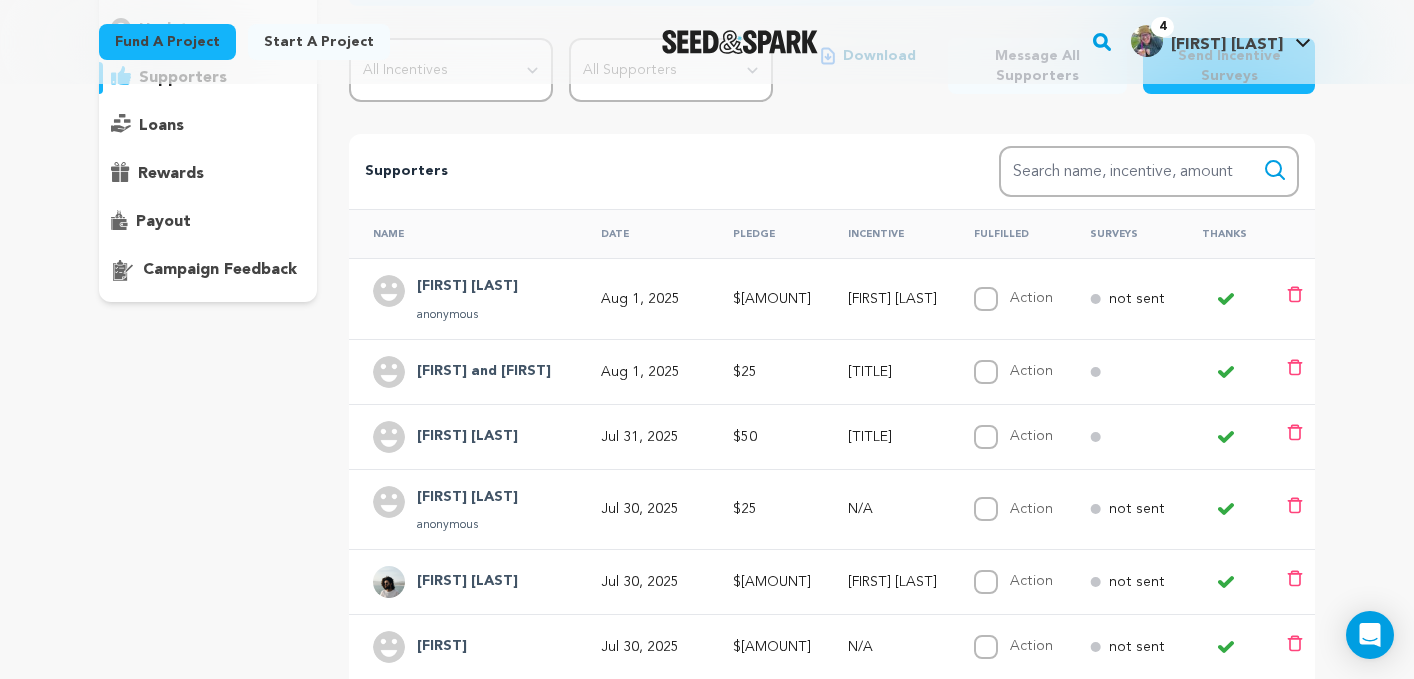 click on "overview
updates" at bounding box center [208, 479] 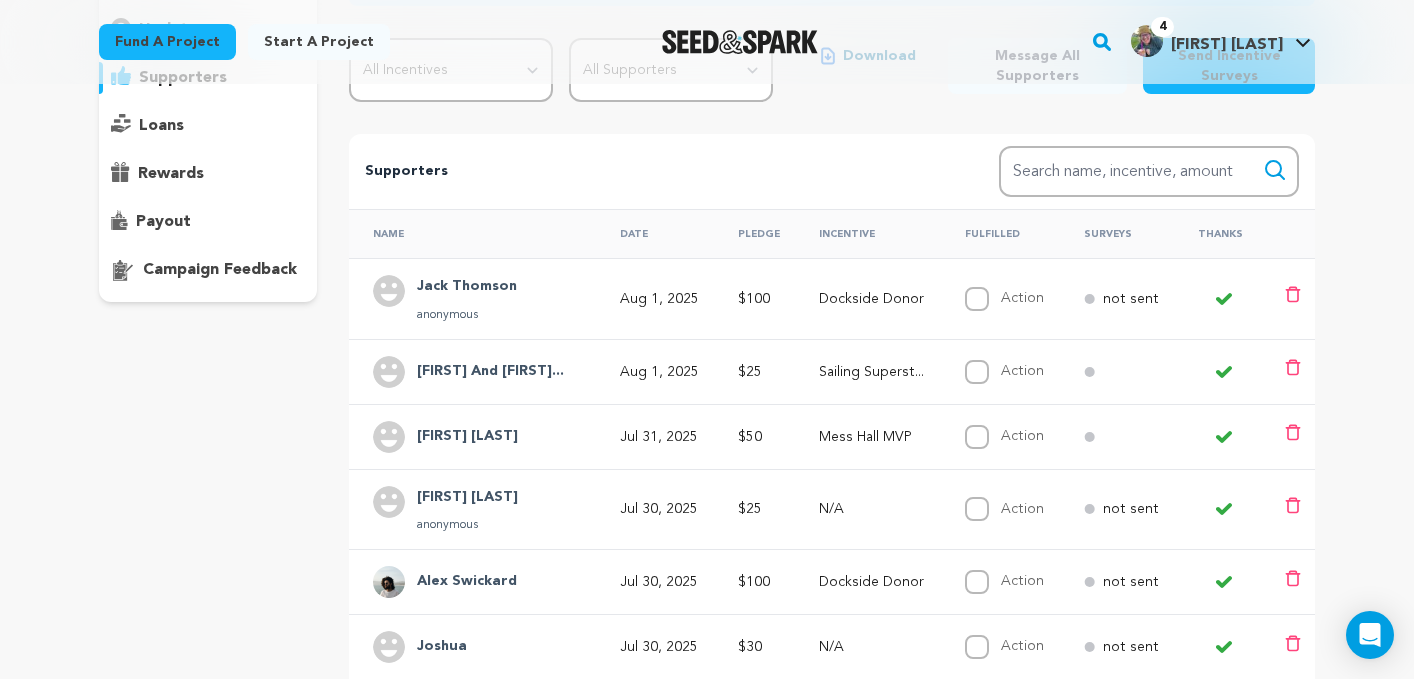 scroll, scrollTop: 0, scrollLeft: 0, axis: both 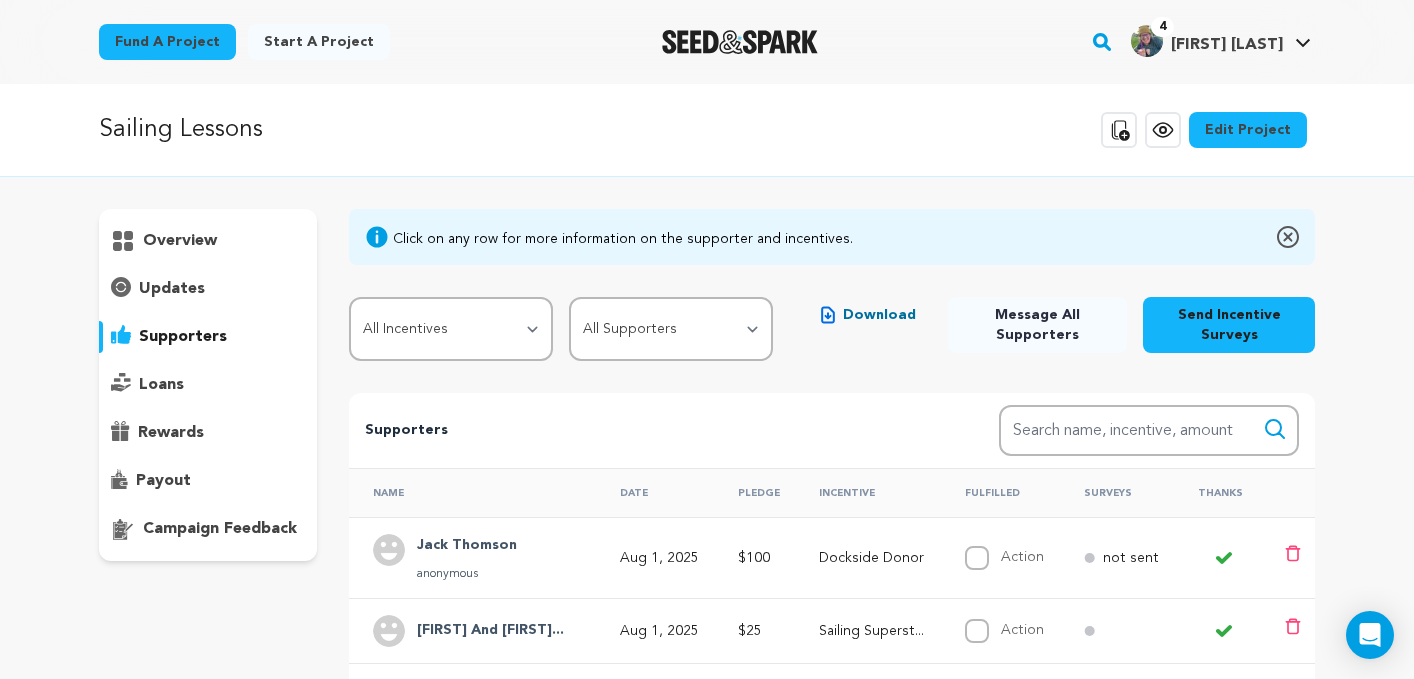 click on "overview" at bounding box center (180, 241) 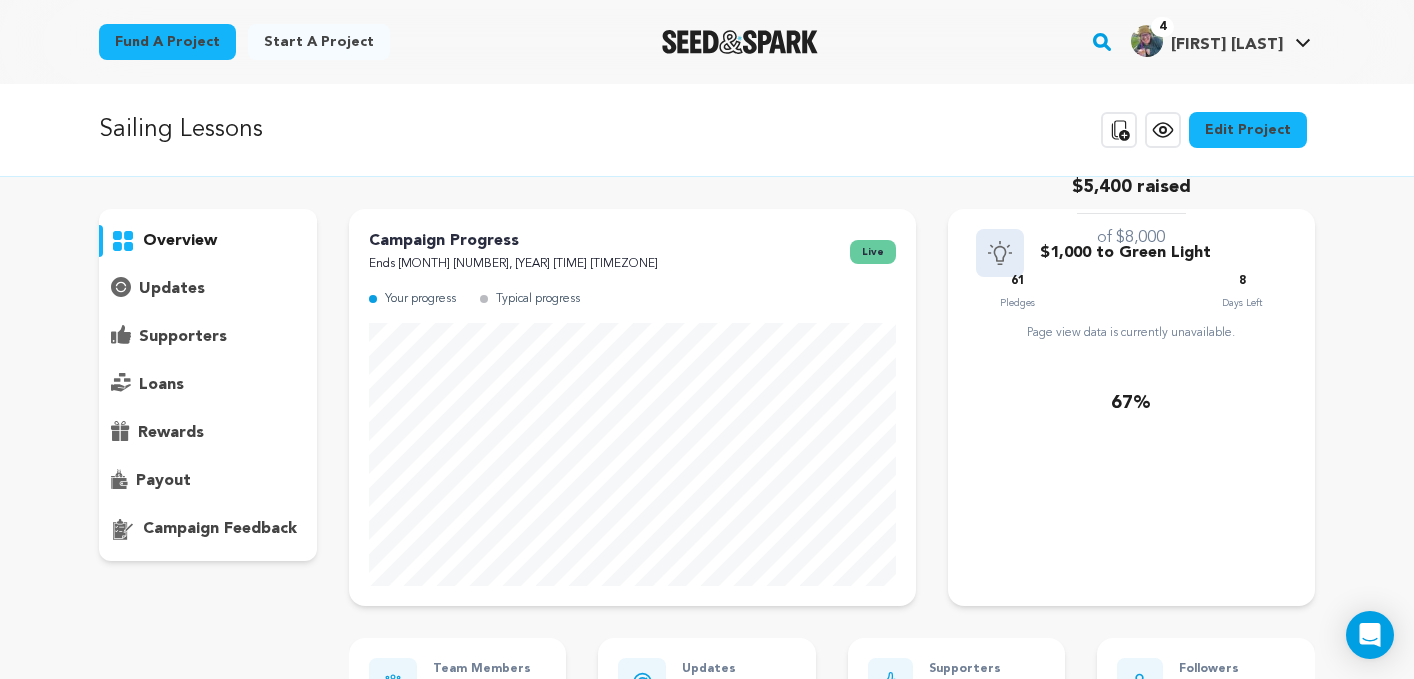 scroll, scrollTop: 30, scrollLeft: 0, axis: vertical 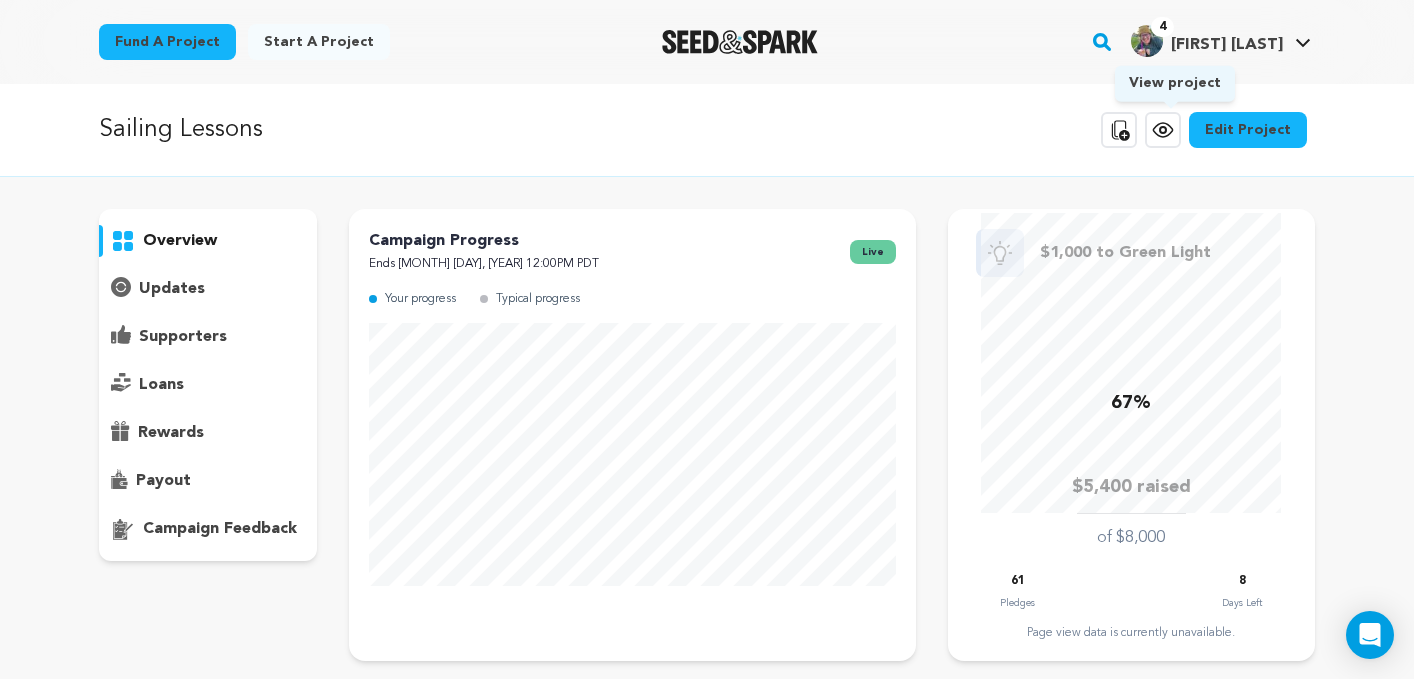 click on "View project" at bounding box center (1163, 130) 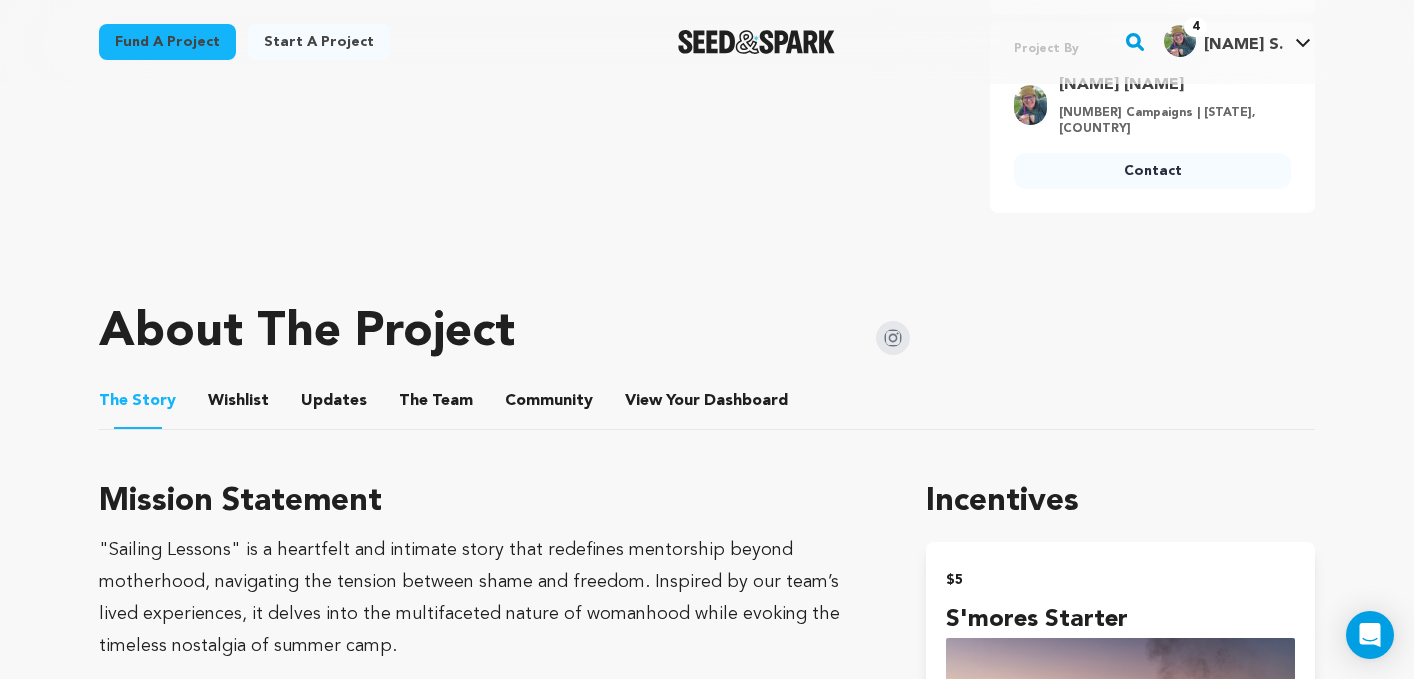 scroll, scrollTop: 882, scrollLeft: 0, axis: vertical 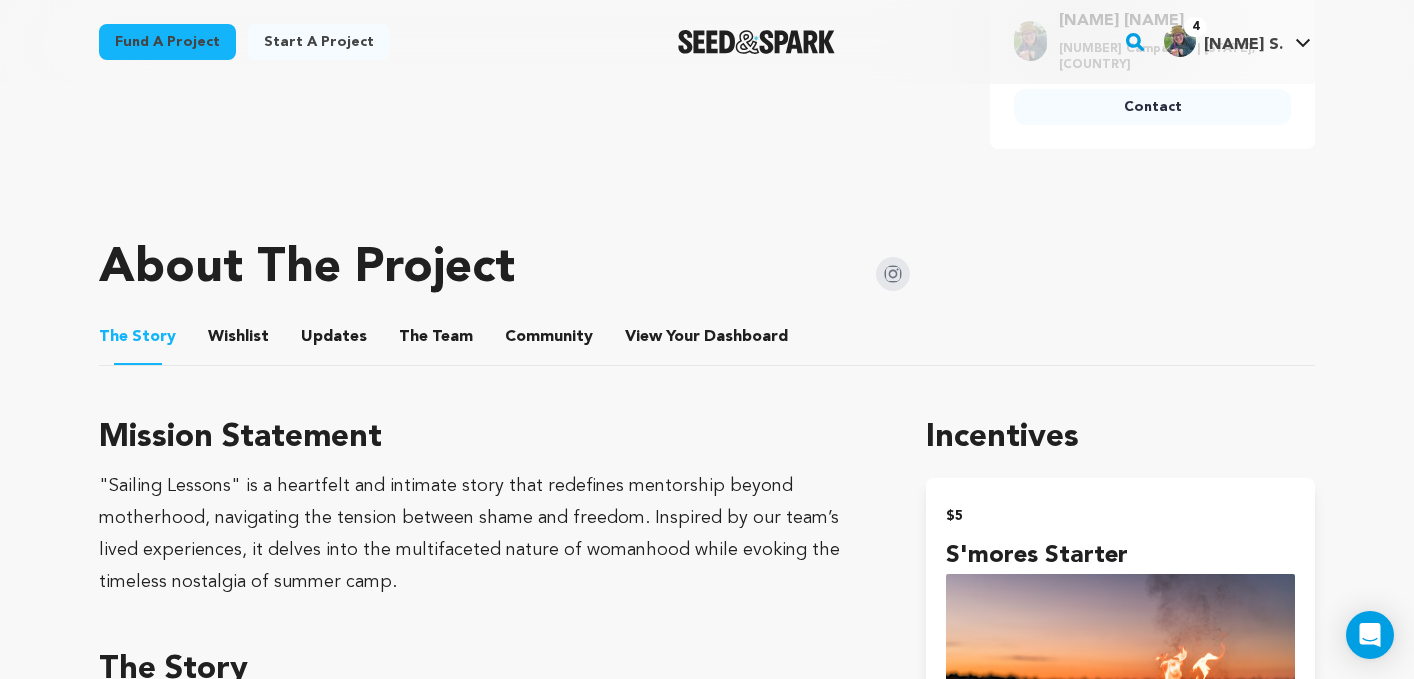 click on "Wishlist" at bounding box center [239, 341] 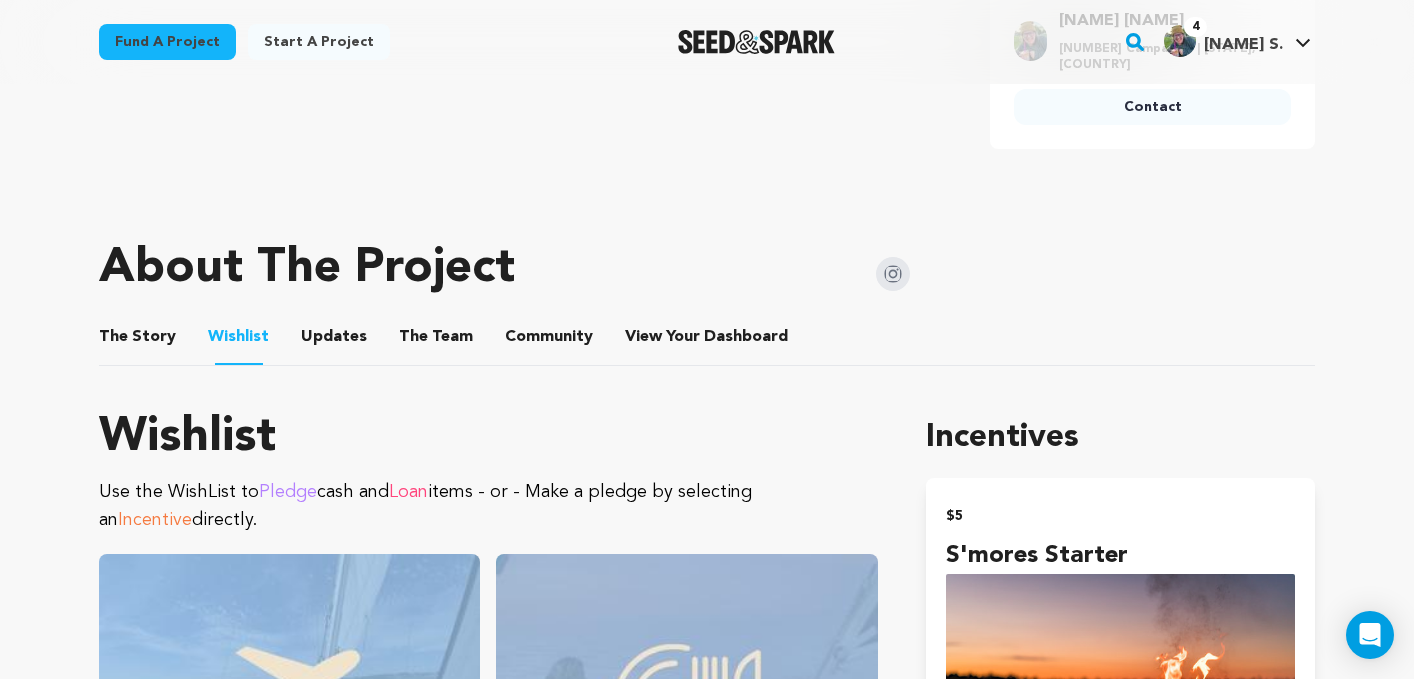 click on "Updates" at bounding box center (334, 341) 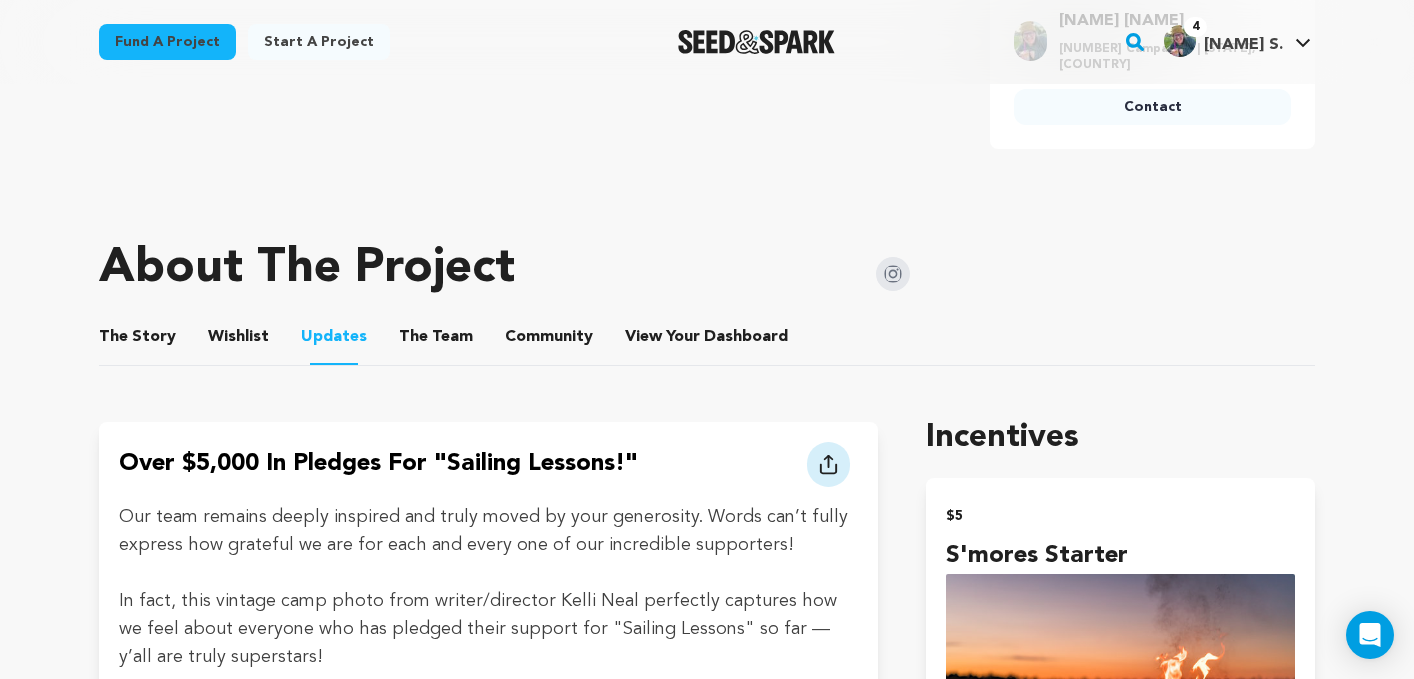 click on "The Team" at bounding box center [436, 341] 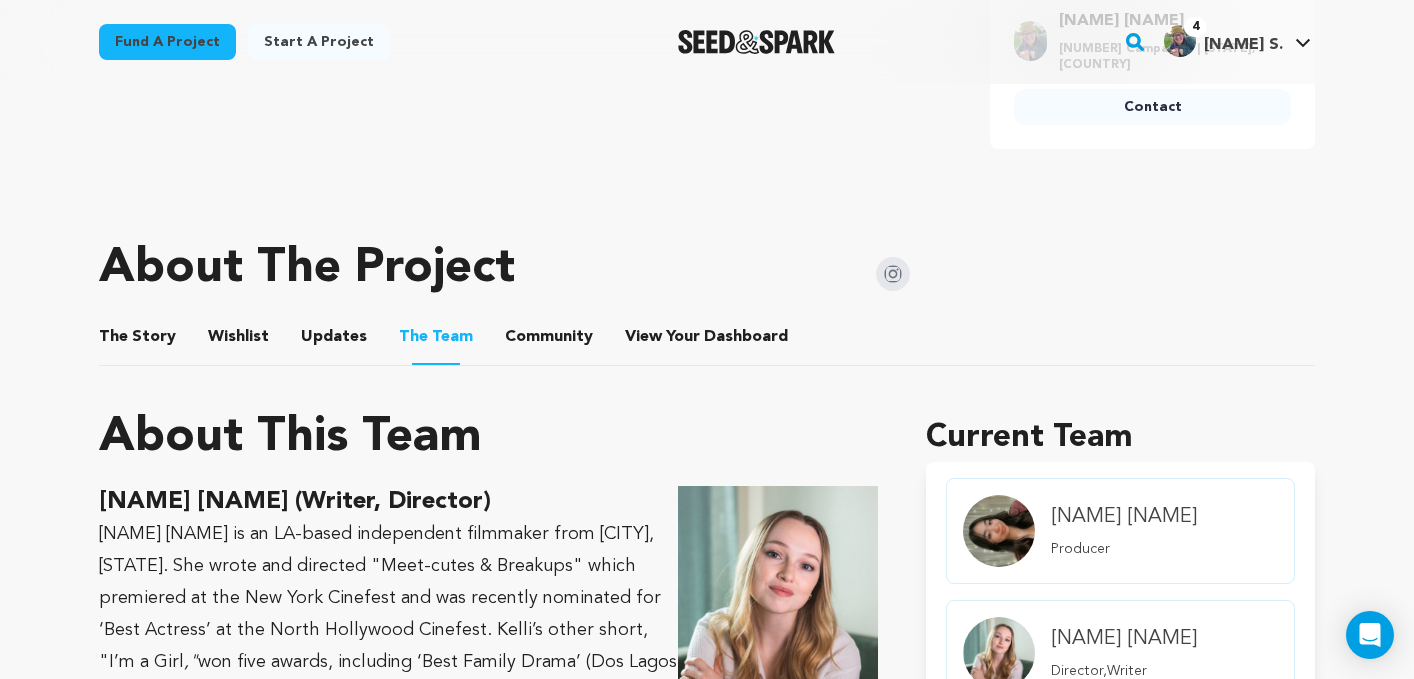 click on "Updates" at bounding box center [334, 341] 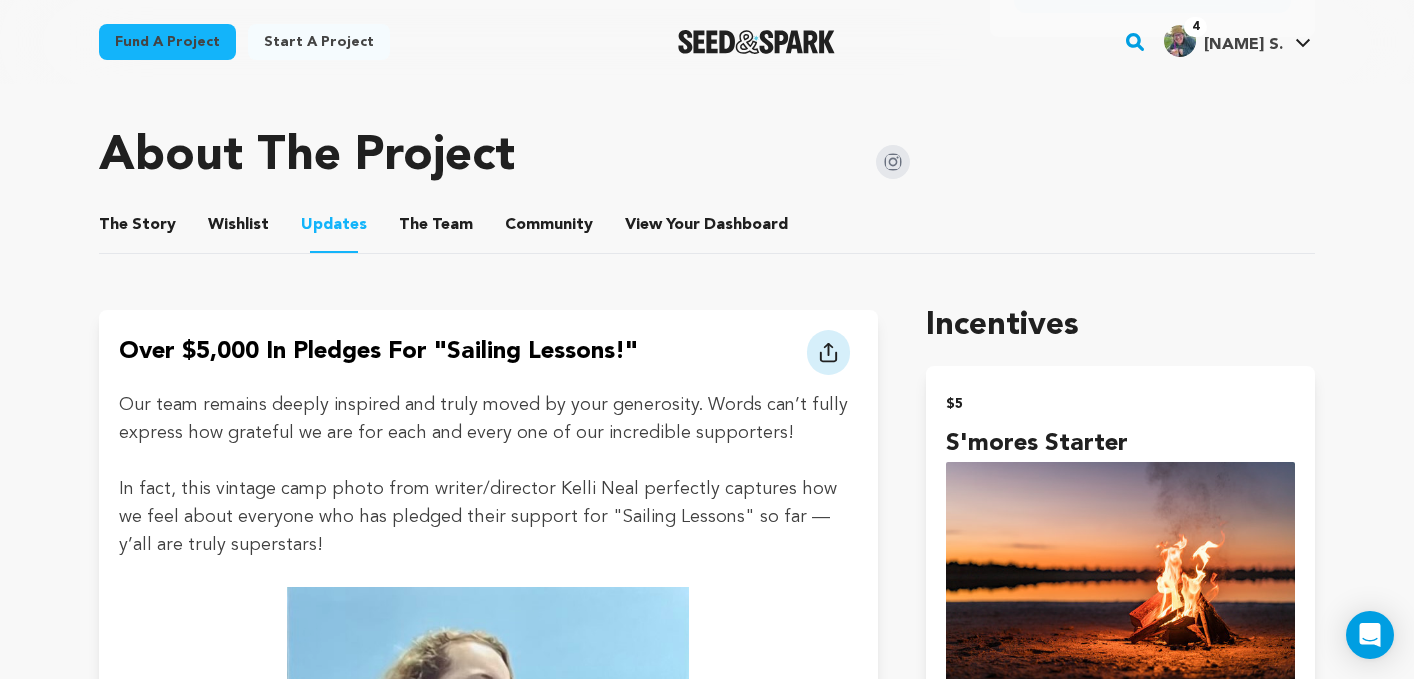 scroll, scrollTop: 992, scrollLeft: 0, axis: vertical 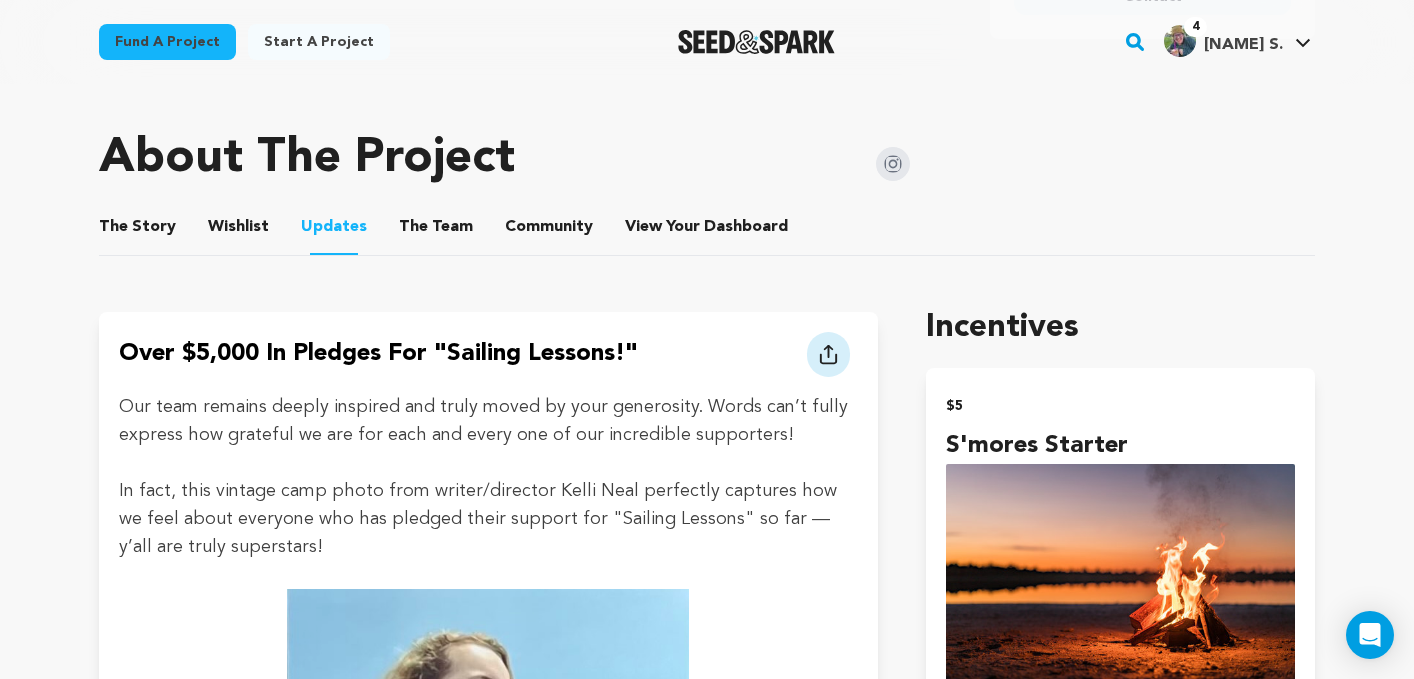 click on "Community" at bounding box center (549, 231) 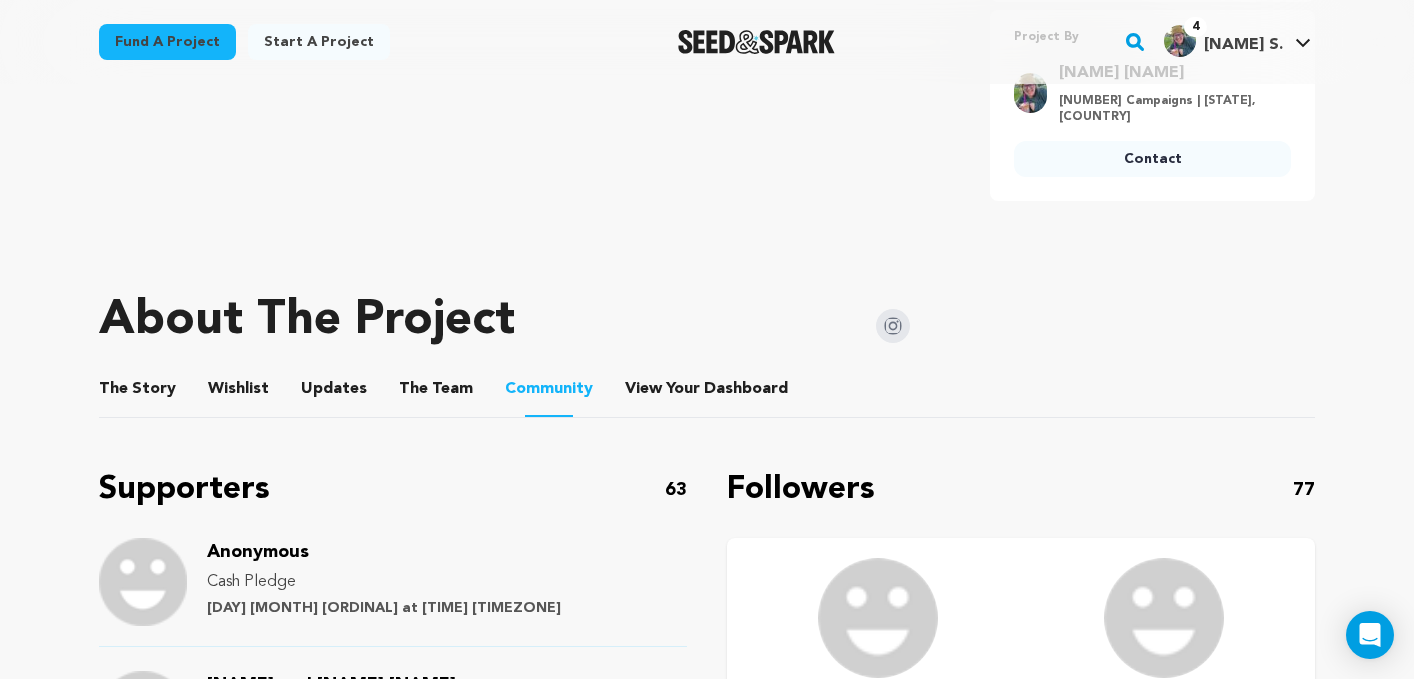 scroll, scrollTop: 829, scrollLeft: 0, axis: vertical 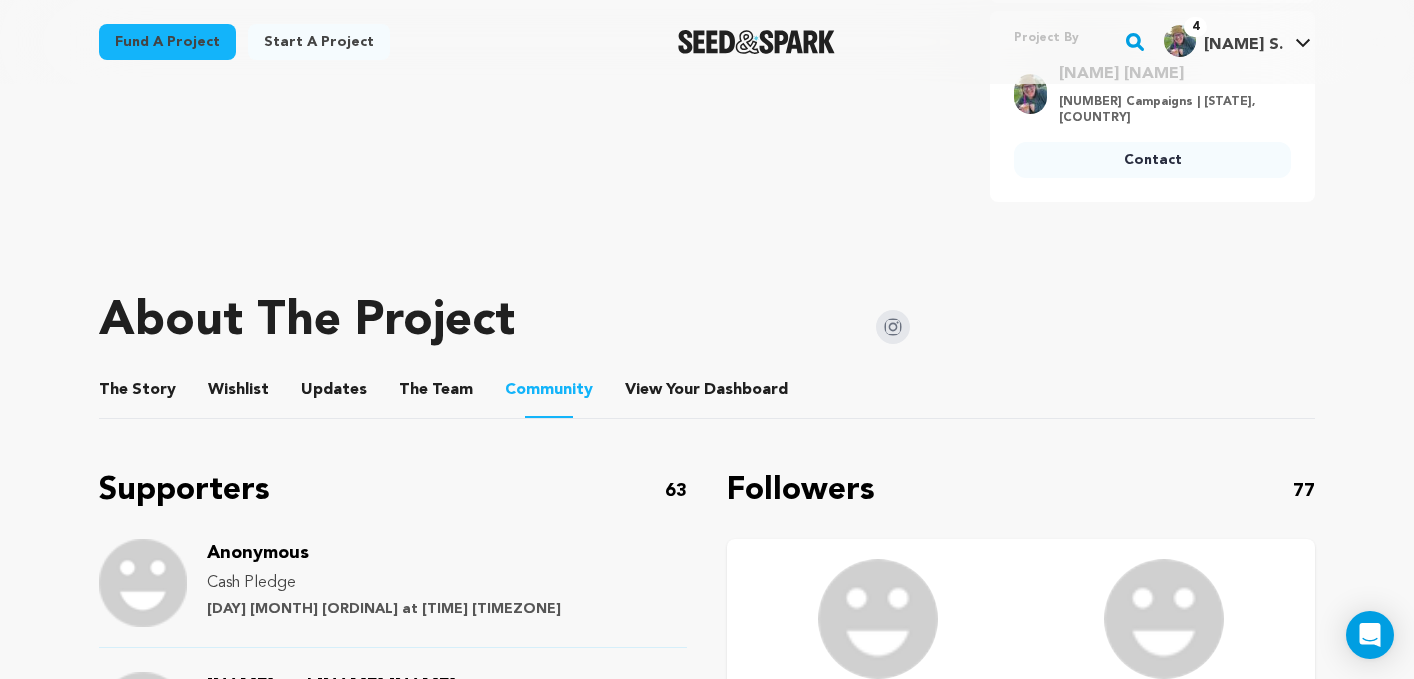 click on "The Team" at bounding box center [436, 394] 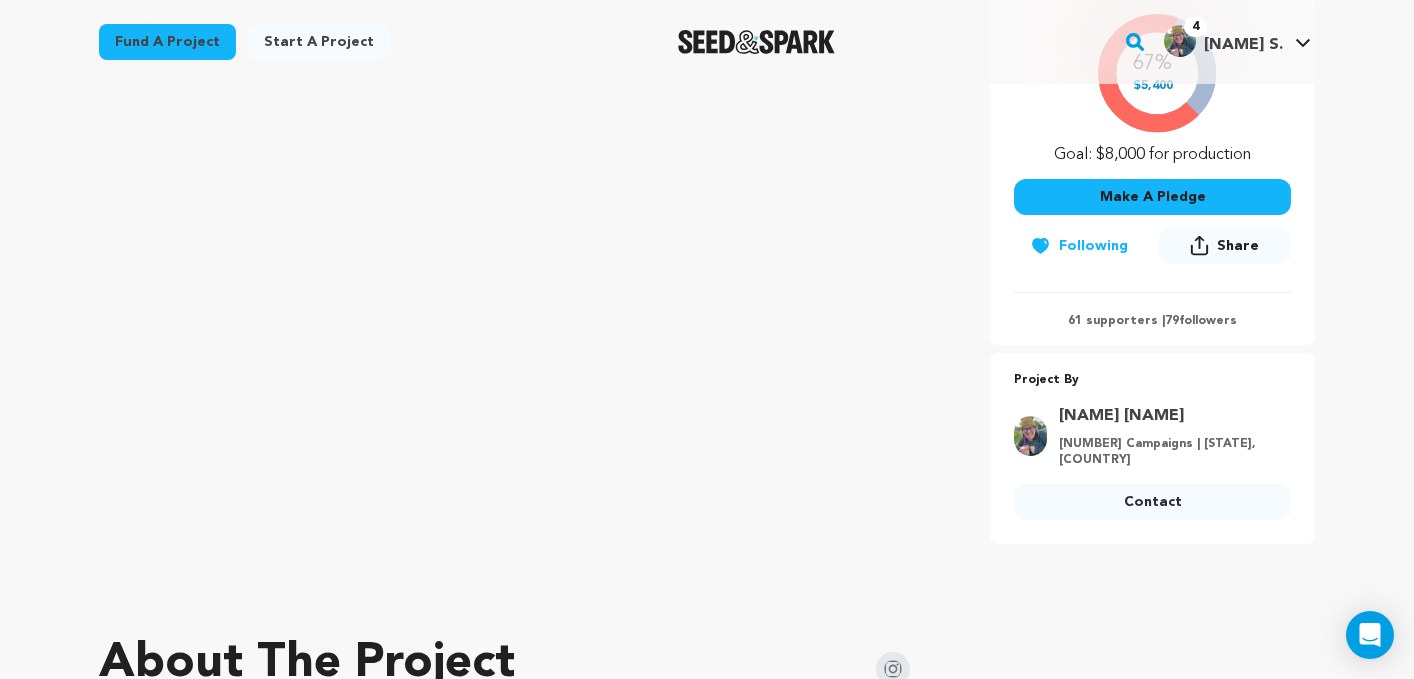 scroll, scrollTop: 870, scrollLeft: 0, axis: vertical 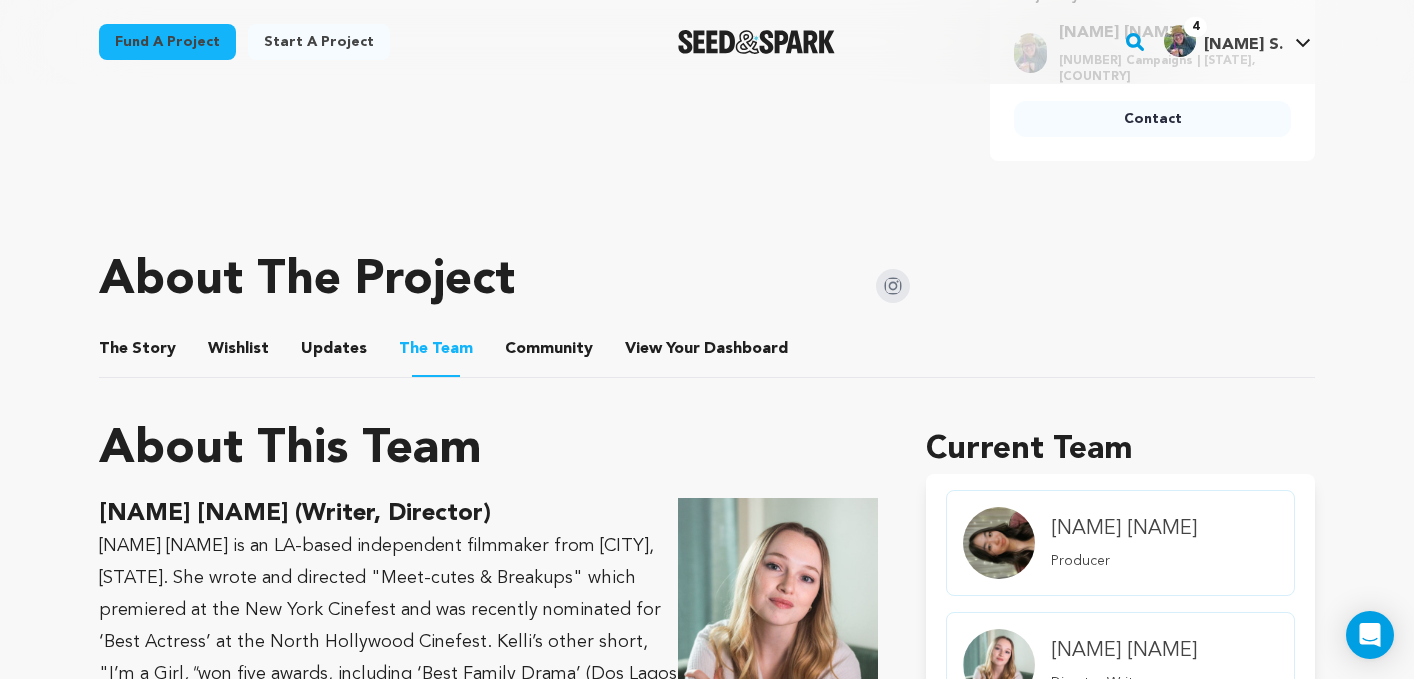 click on "The Story" at bounding box center [138, 353] 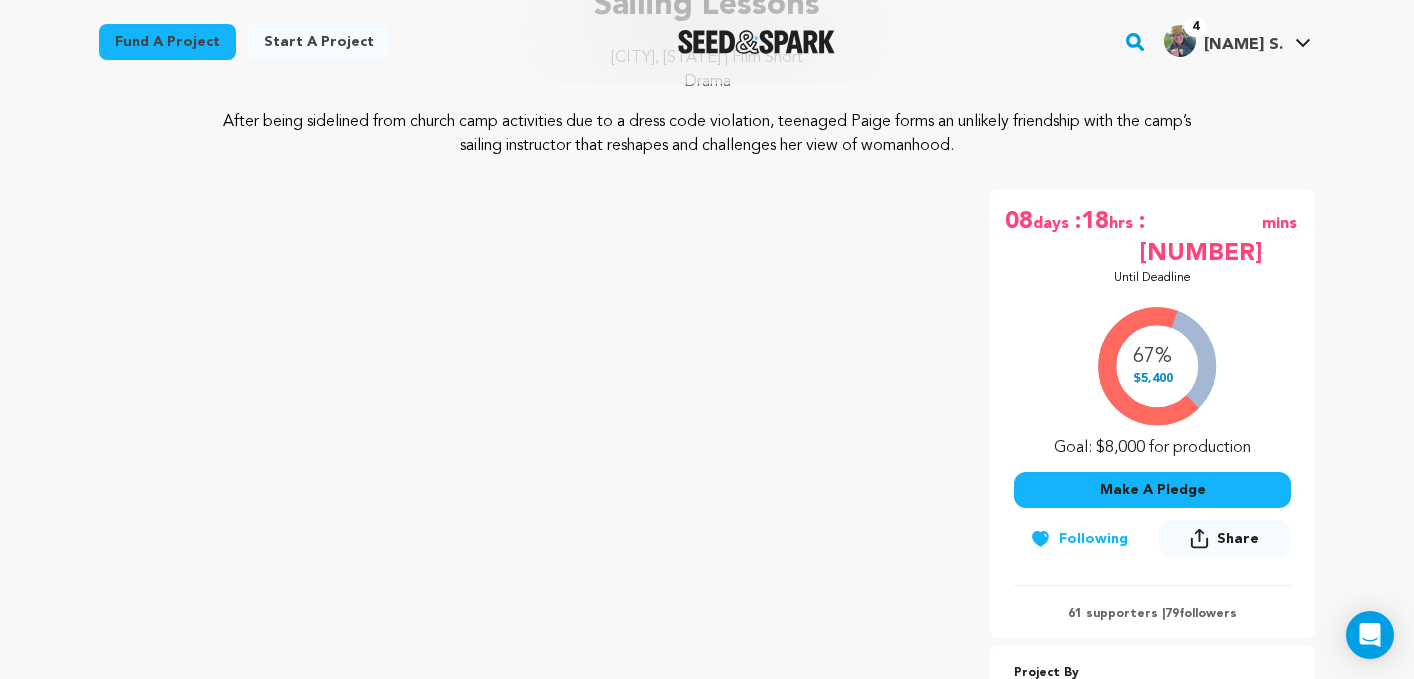 scroll, scrollTop: 0, scrollLeft: 0, axis: both 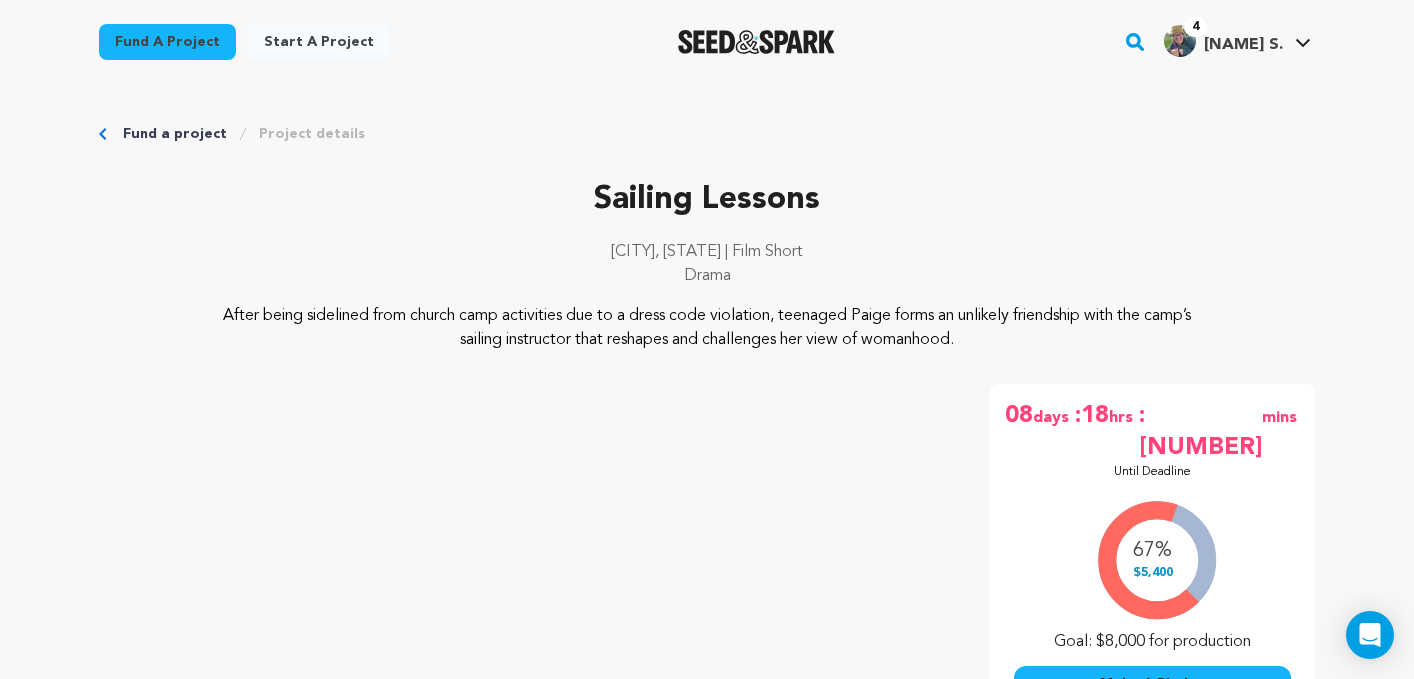 click on "Fund a project" at bounding box center [167, 42] 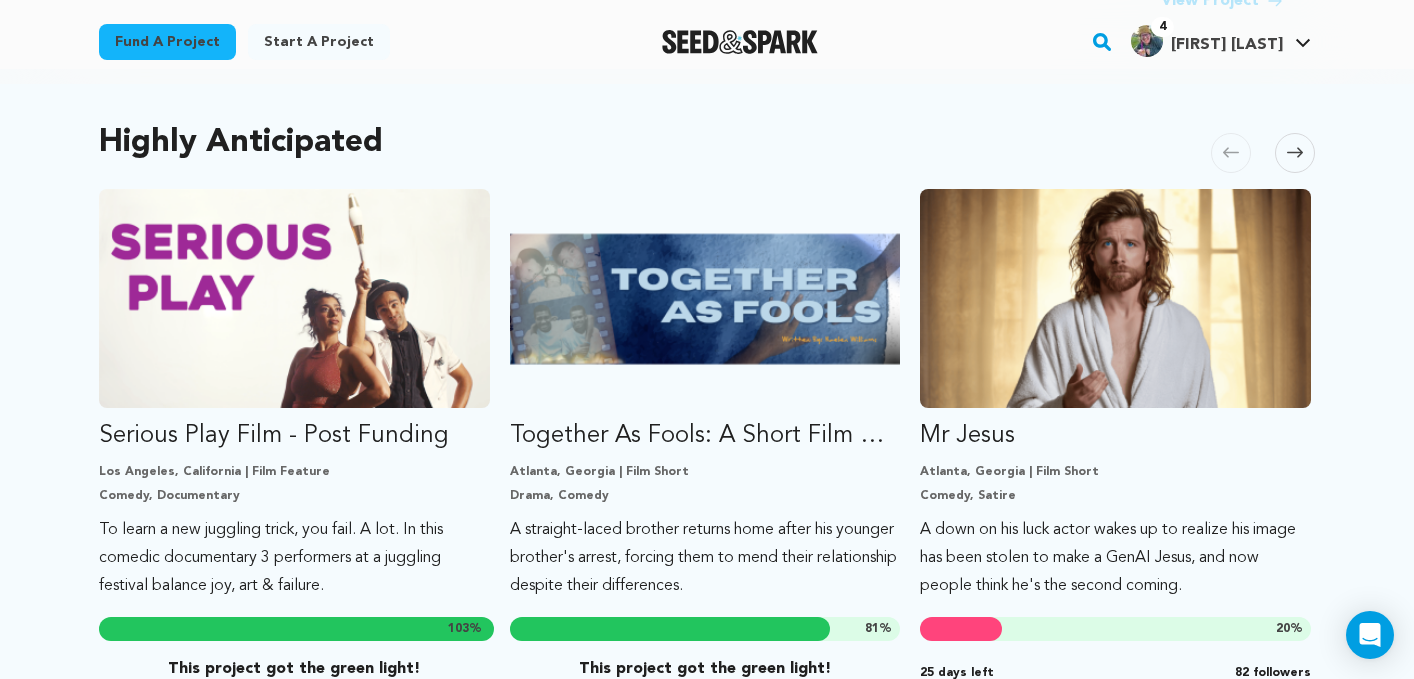 scroll, scrollTop: 1011, scrollLeft: 0, axis: vertical 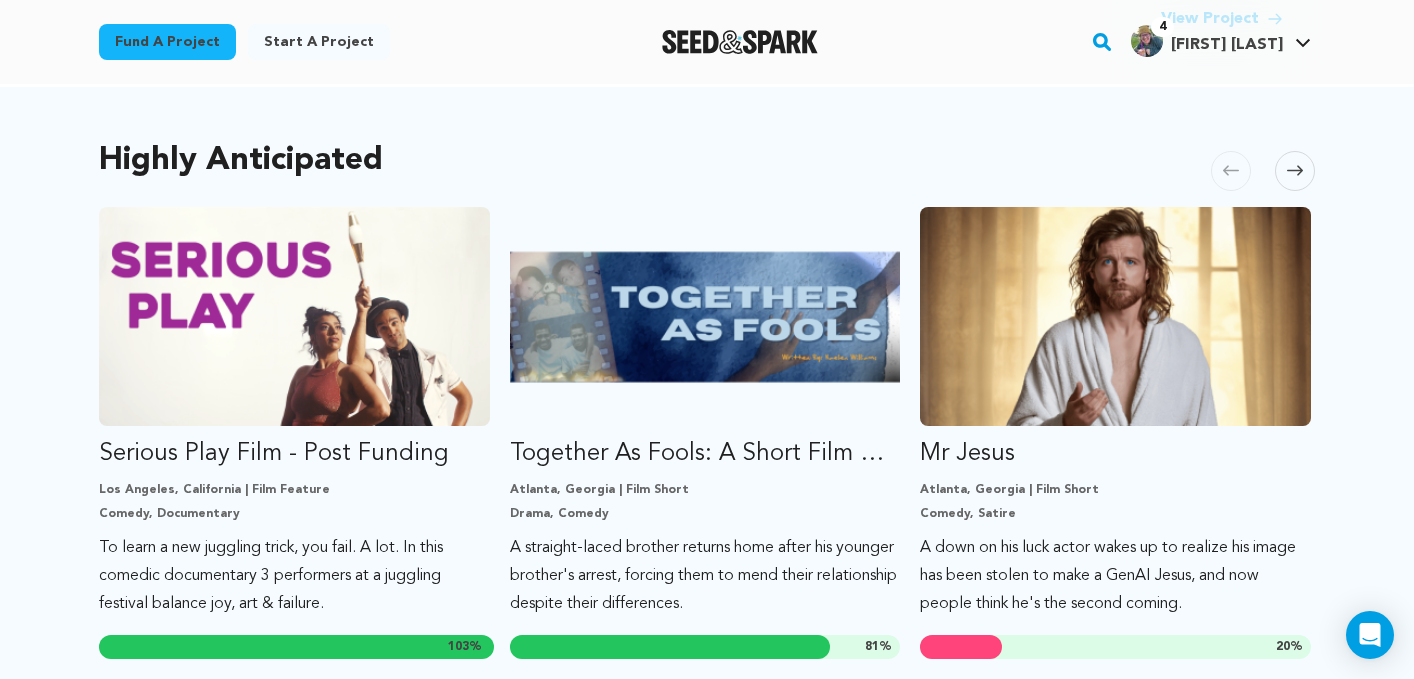 click 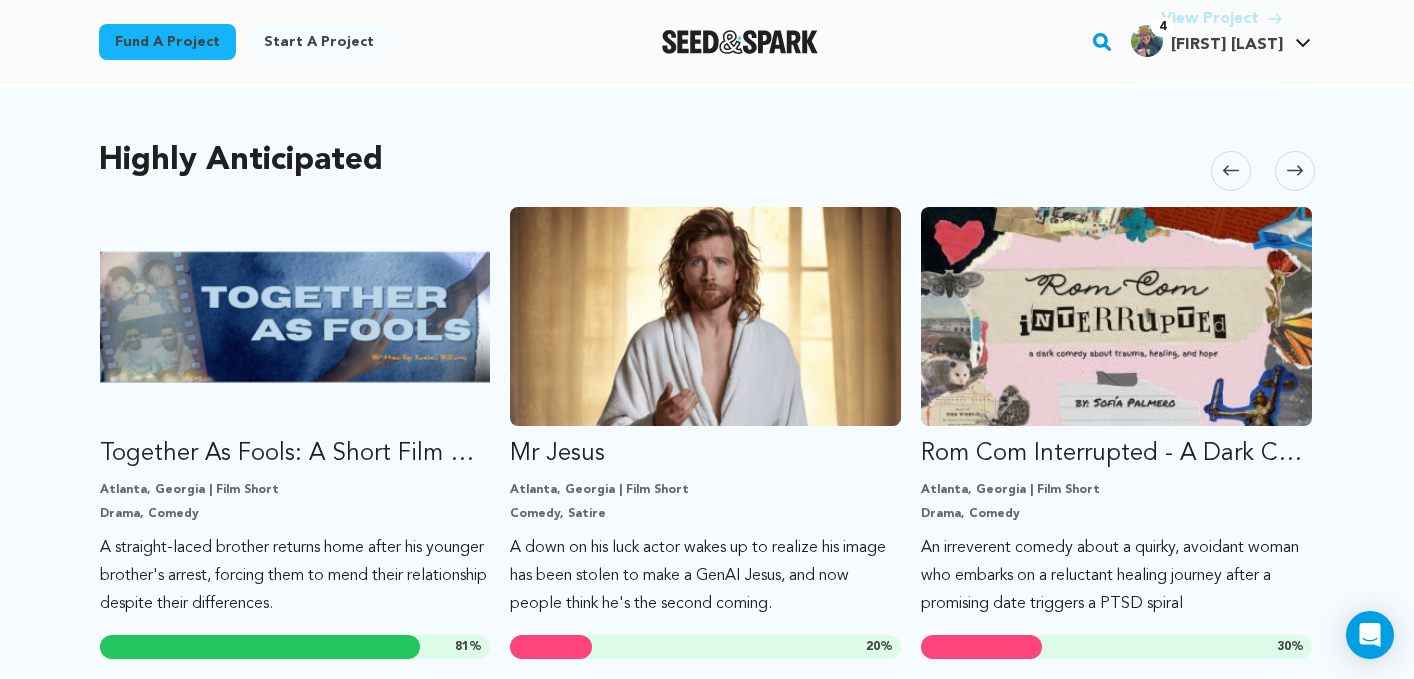 click 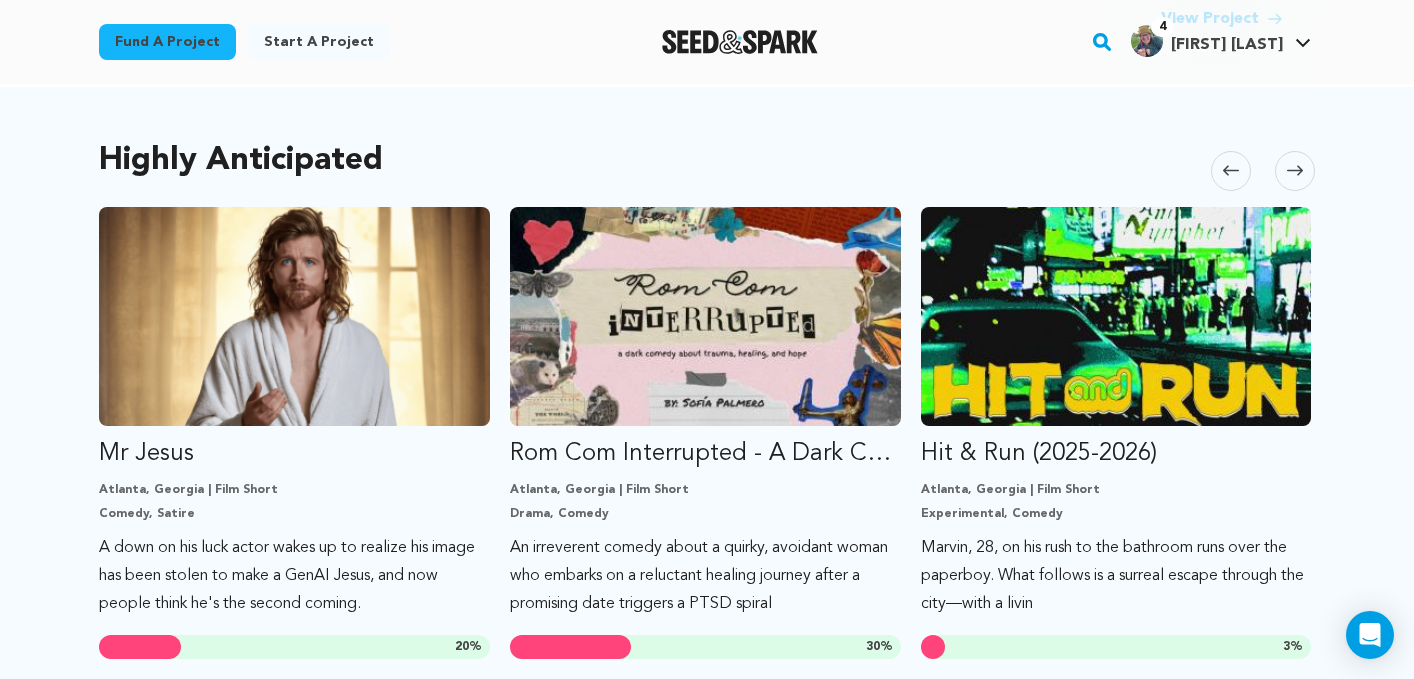 click 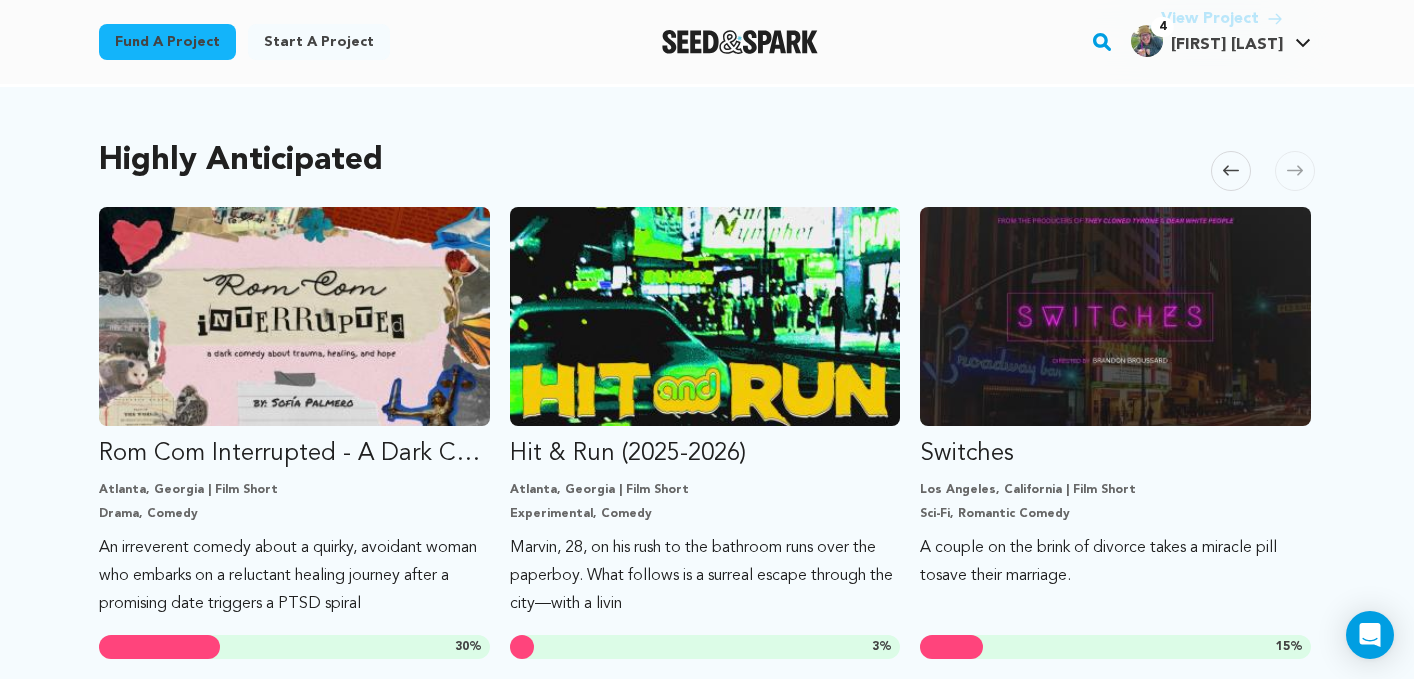 click 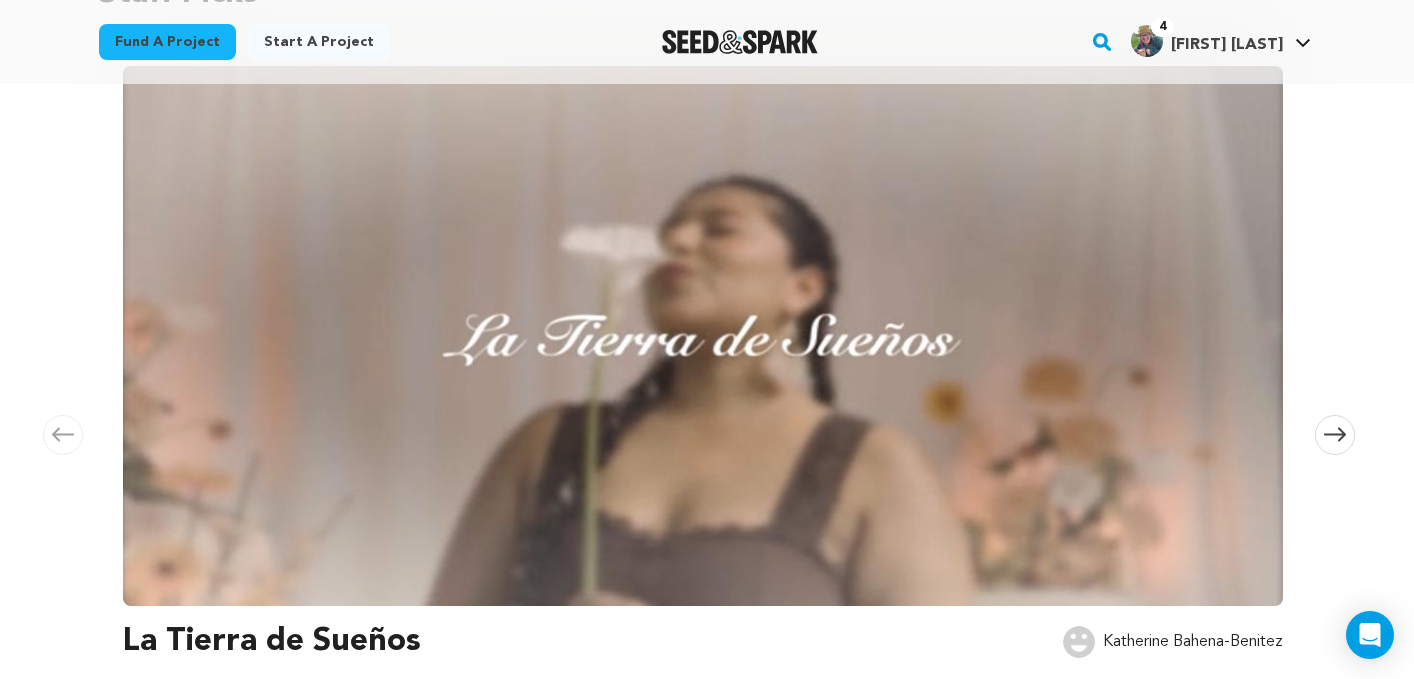 scroll, scrollTop: 0, scrollLeft: 0, axis: both 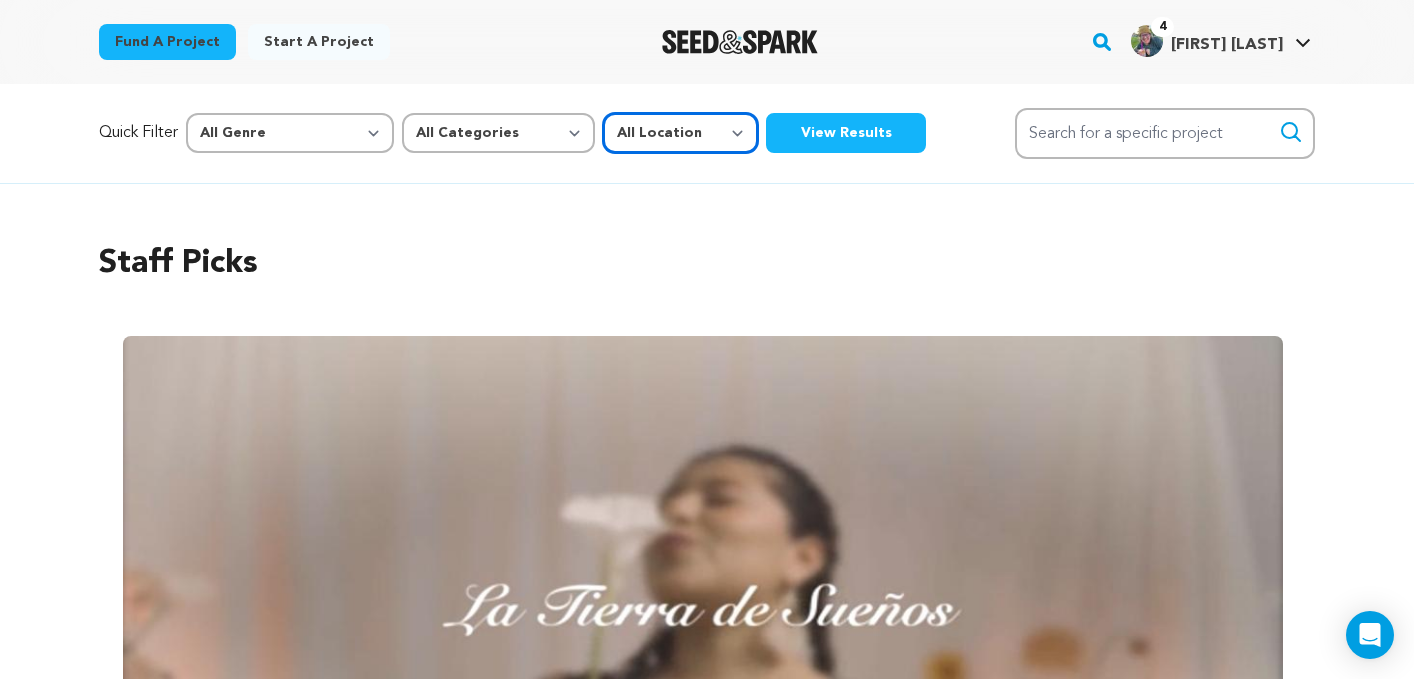 click on "All Location
Everywhere
United States
Canada" at bounding box center (680, 133) 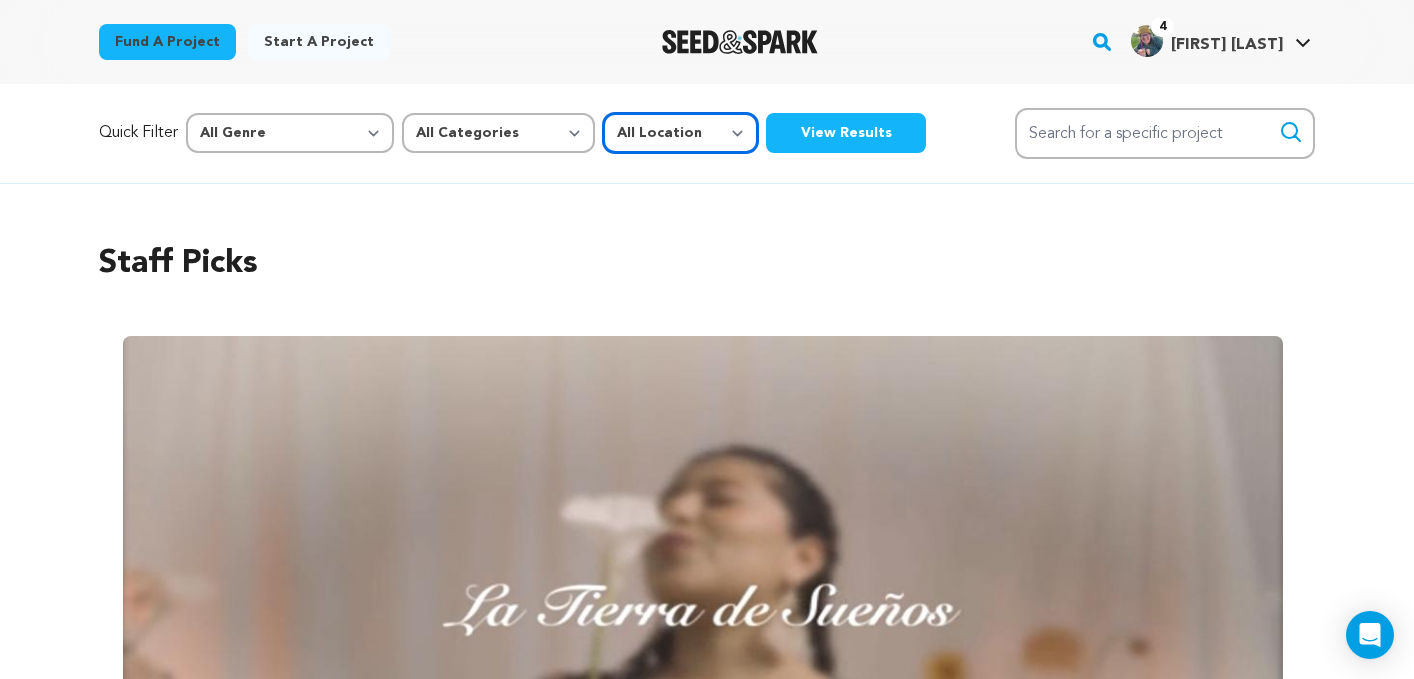 select on "1671" 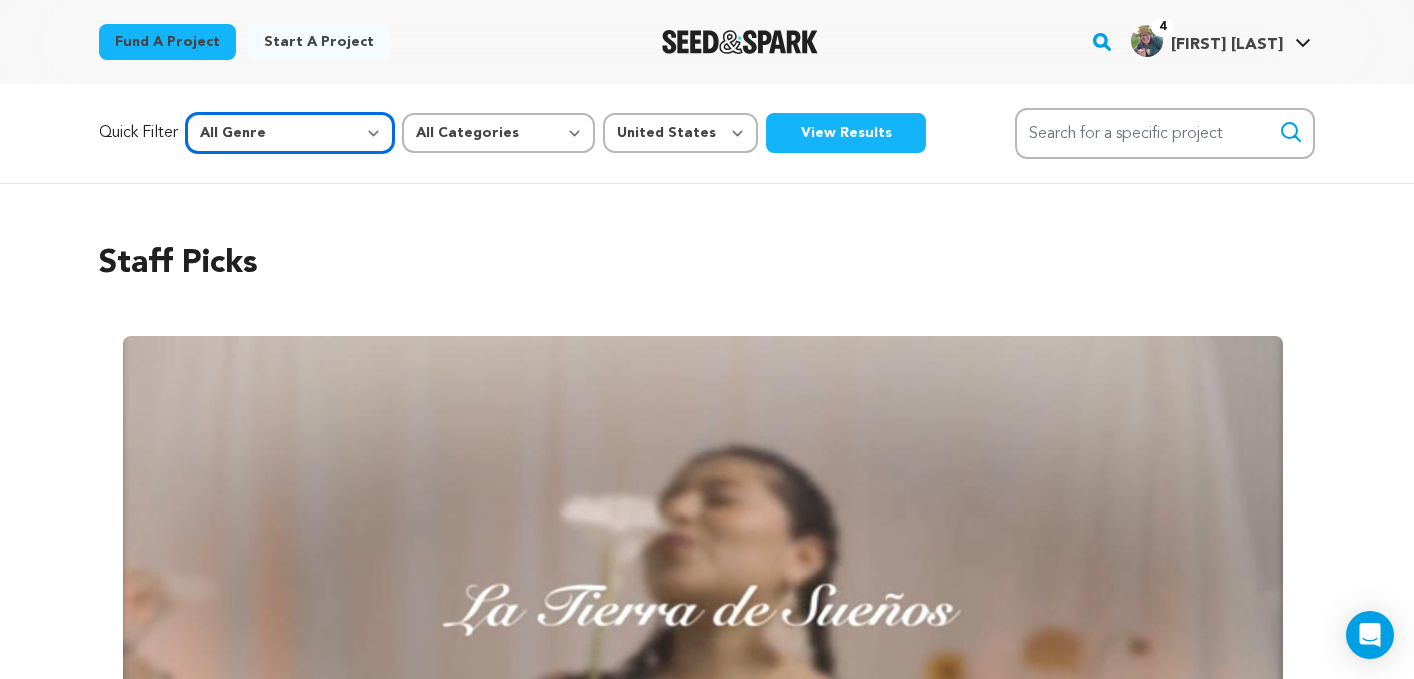 click on "All Genre
Action
Adventure
Afrobeat
Alternative
Ambient
Animation
Bebop
Big Band
Biography
Bluegrass
Blues
Classical
Comedy
Country
Crime
Disco
Documentary
Drama
Dubstep
Electronic/Dance
Emo
Experimental
Family
Fantasy
Film-Noir
Film-related Business
Filmmaker Resource
Folk
Foreign Film
Funk
Game-Show
Garage Grime" at bounding box center (290, 133) 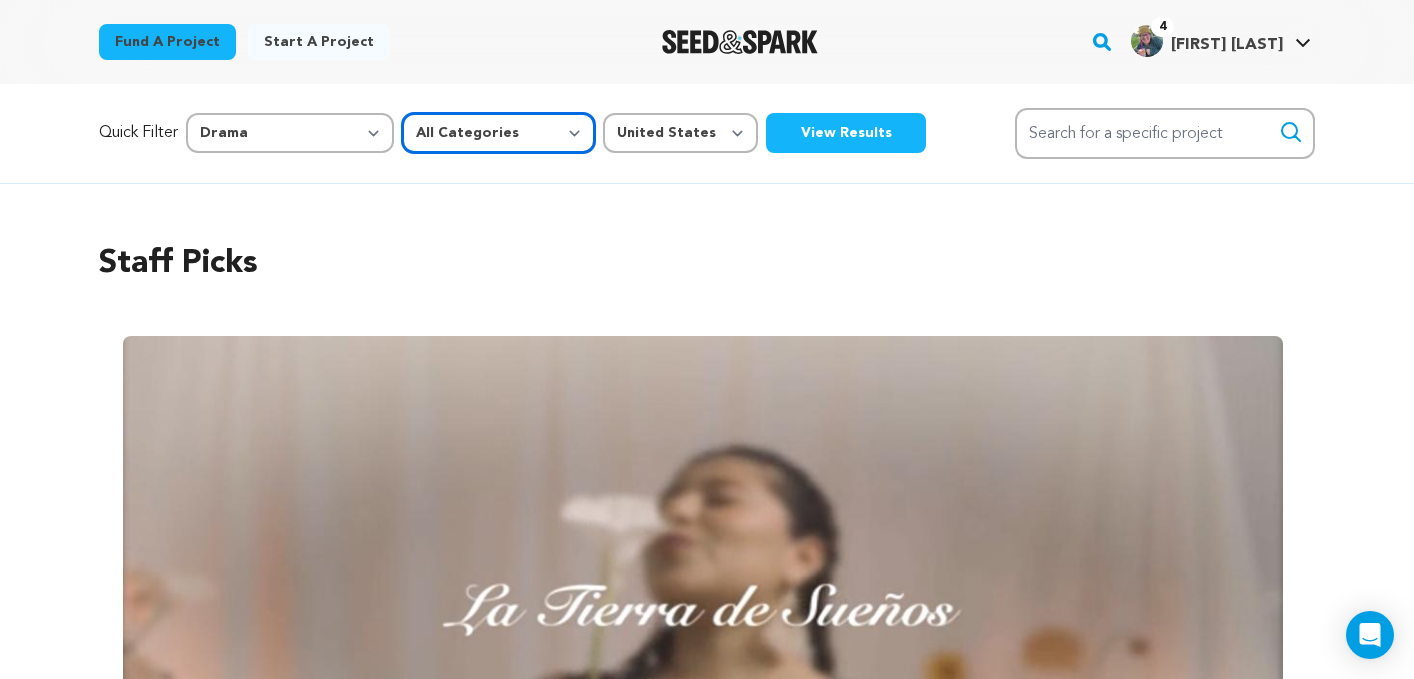 click on "All Categories
Film Feature
Film Short
Series
Music Video
Comics
Artist Residency
Art & Photography
Collective
Dance
Games
Music
Radio & Podcasts
Orgs & Companies
Venue & Spaces" at bounding box center [498, 133] 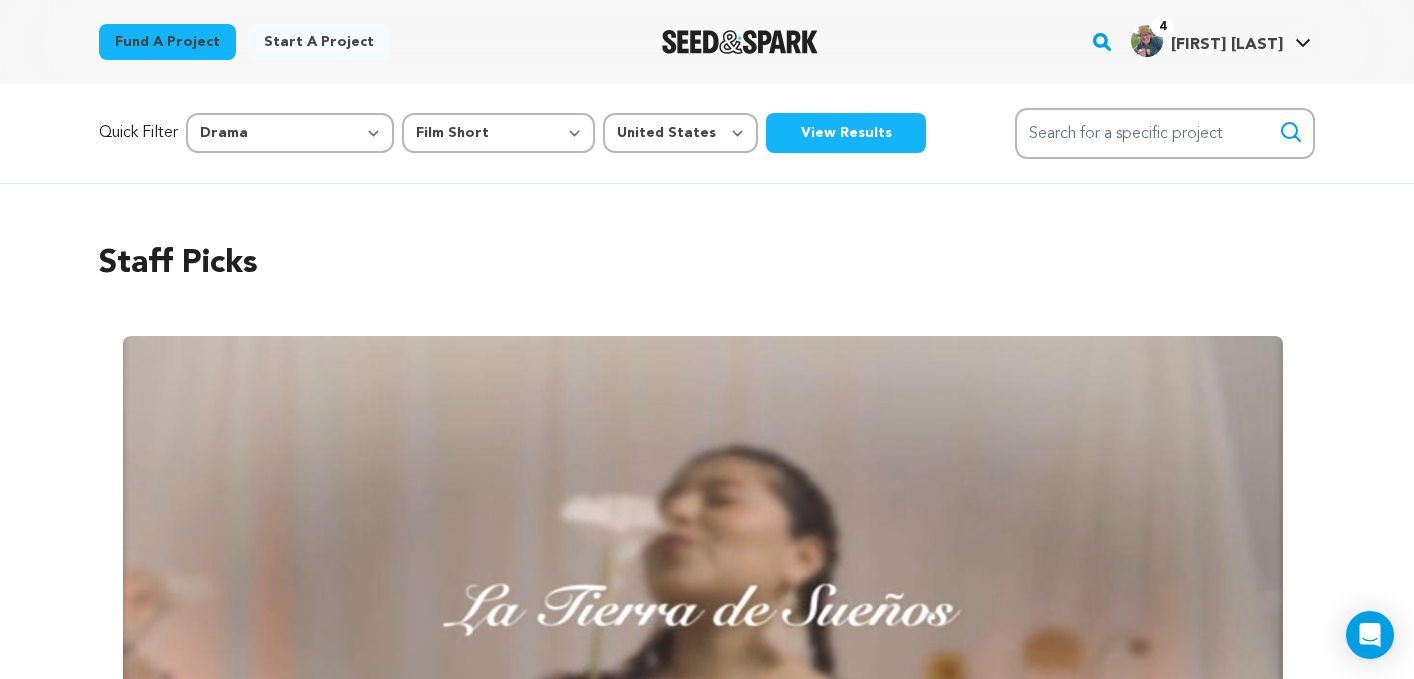click on "View Results" at bounding box center [846, 133] 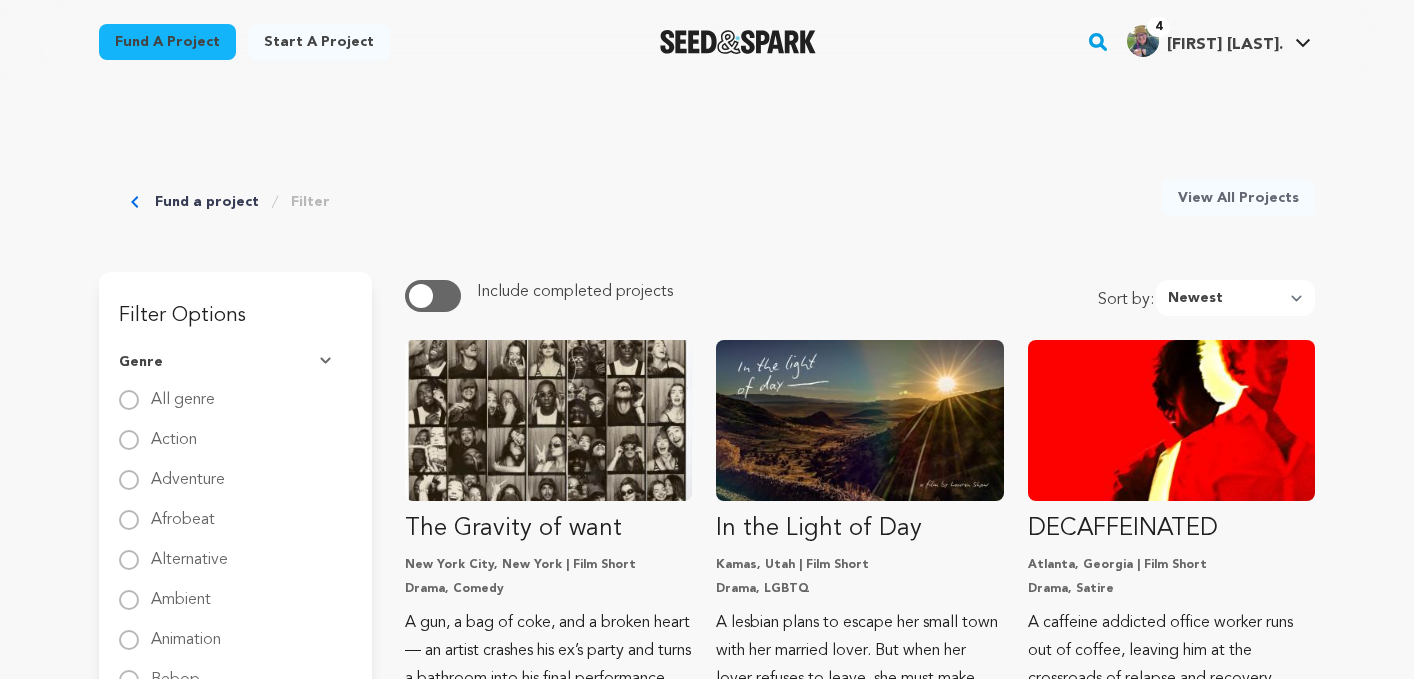 scroll, scrollTop: 0, scrollLeft: 0, axis: both 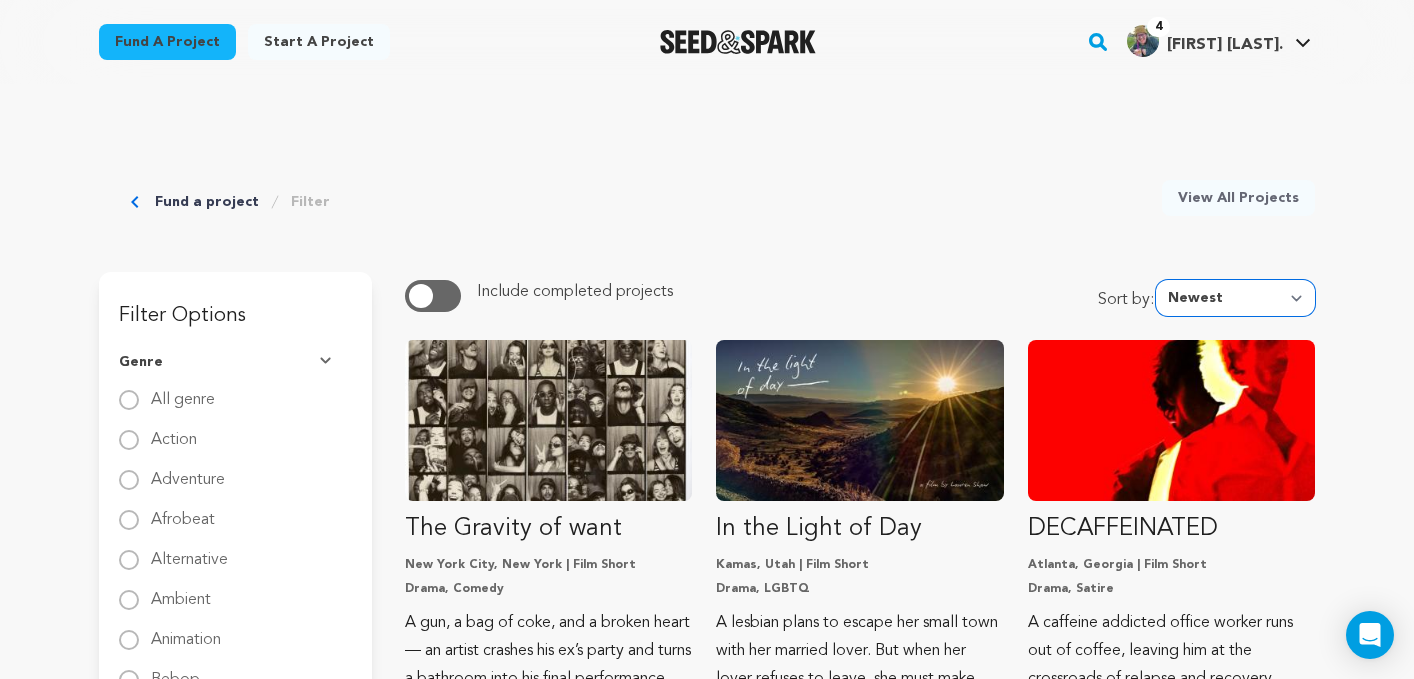 click on "Newest Most Popular Most Funded Trending Now Ending Now Amount Raised" at bounding box center (1235, 298) 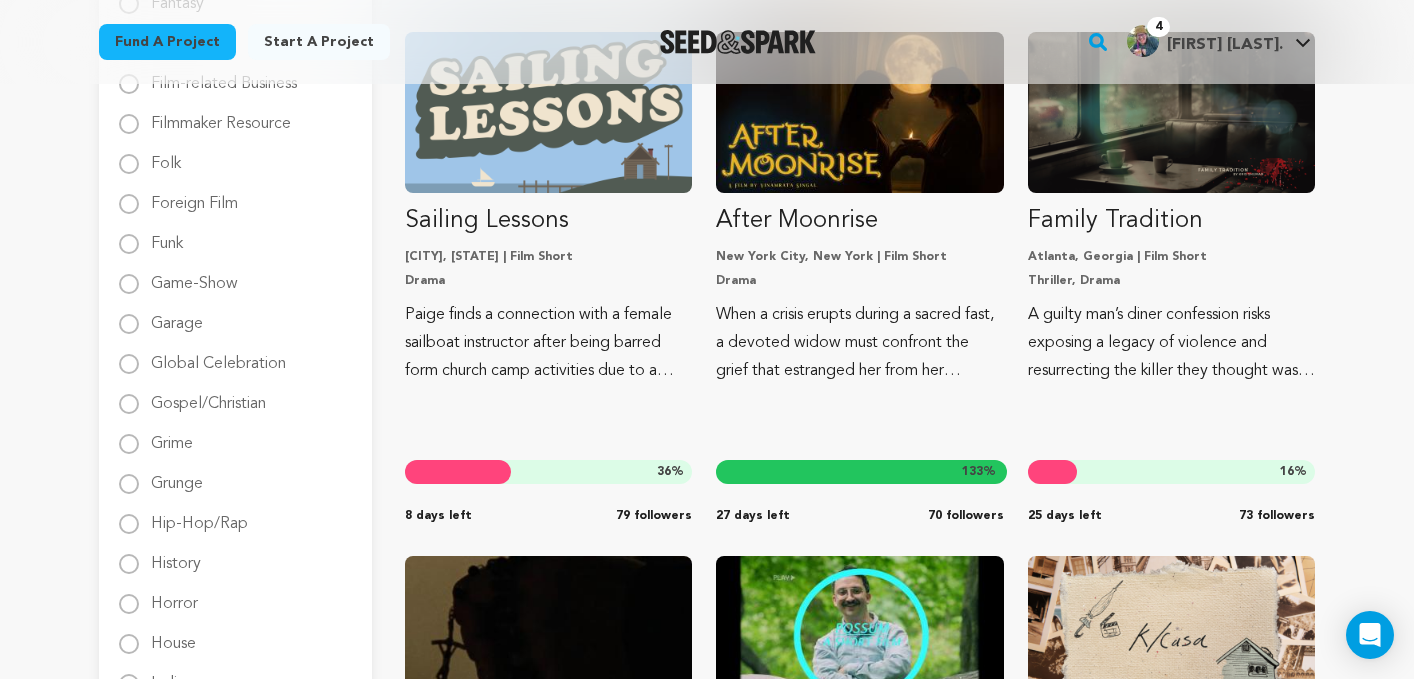 scroll, scrollTop: 1358, scrollLeft: 0, axis: vertical 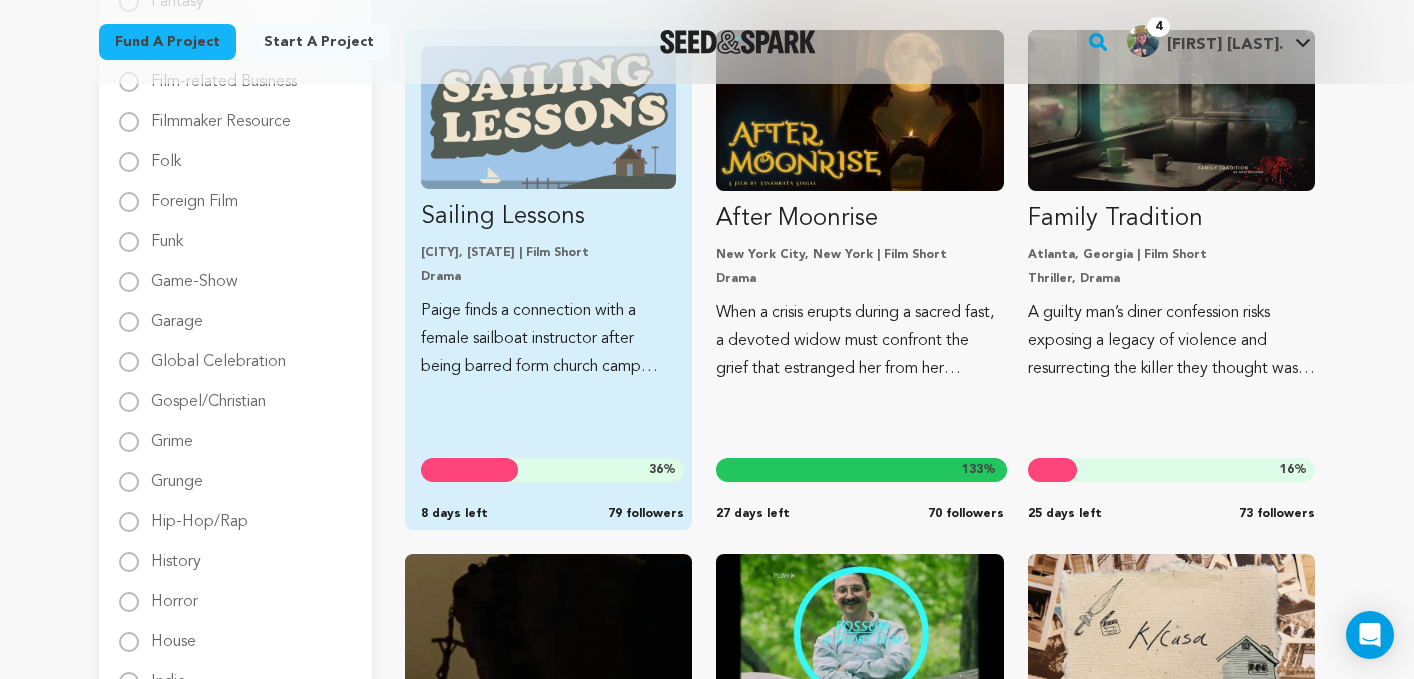 click on "Sailing Lessons
Dallas, Texas | Film Short
Drama
Paige finds a connection with a female sailboat instructor after being barred form church camp activities due to a dress code violation.
36 %
8 days left
79 followers" at bounding box center (548, 213) 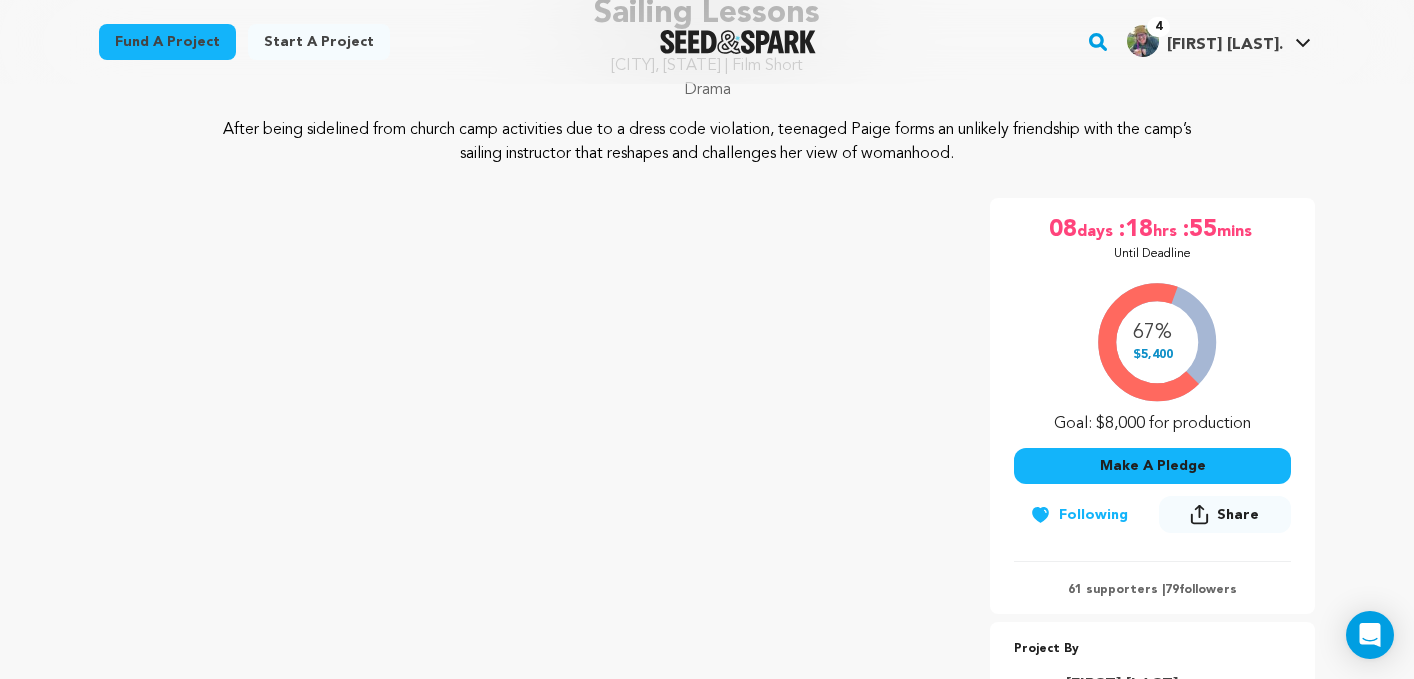 scroll, scrollTop: 0, scrollLeft: 0, axis: both 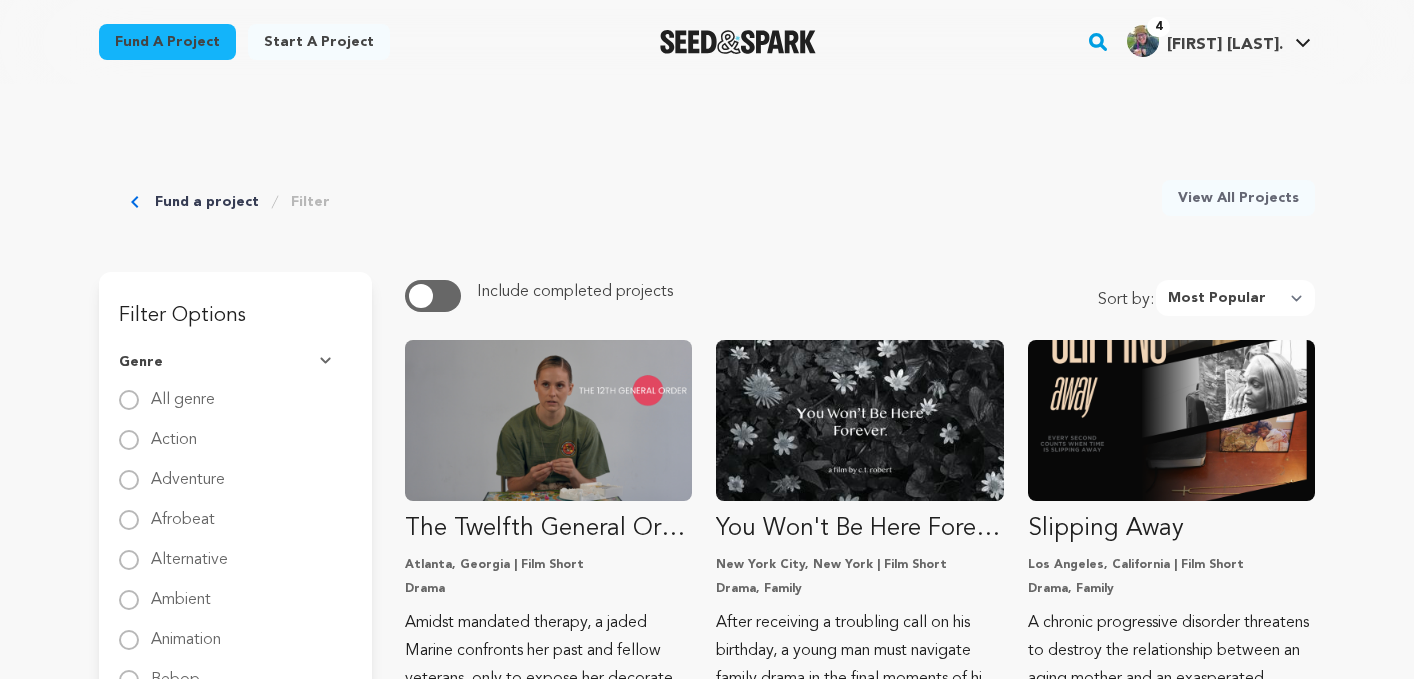 select on "most_popular" 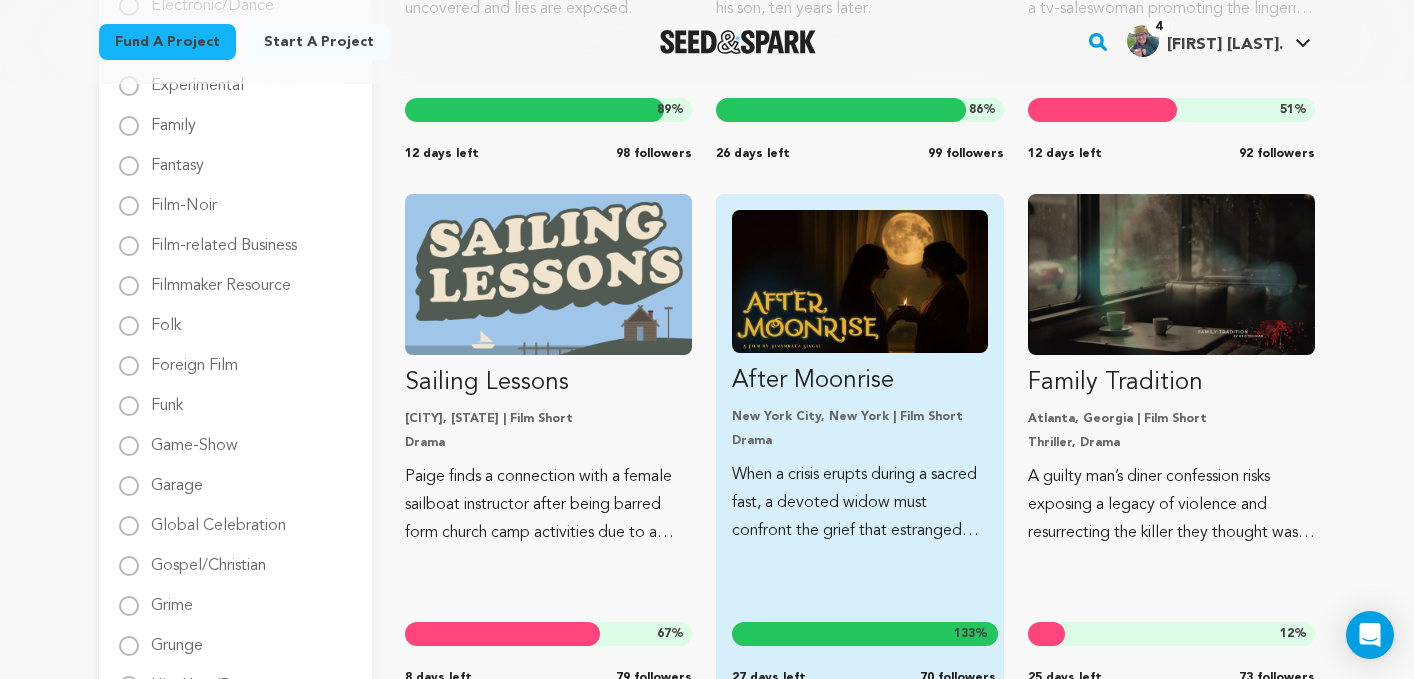 scroll, scrollTop: 1172, scrollLeft: 0, axis: vertical 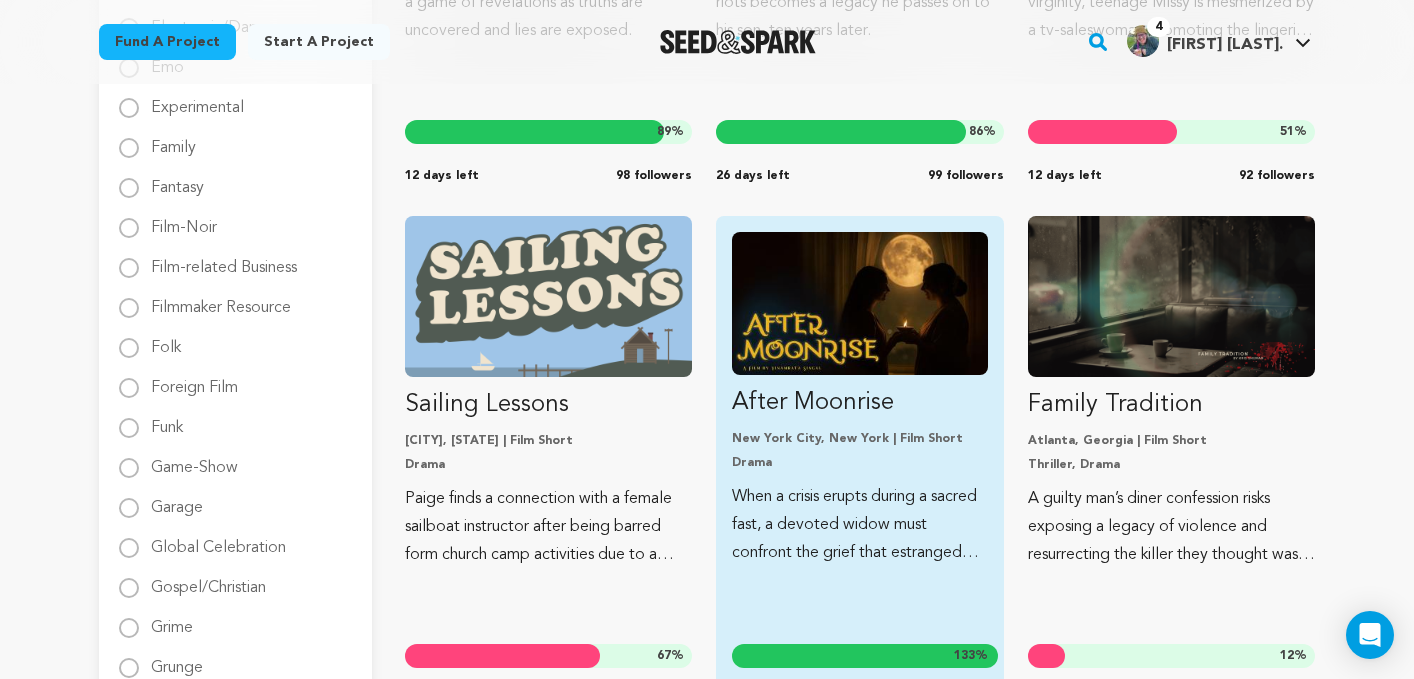 click on "Drama" at bounding box center [859, 463] 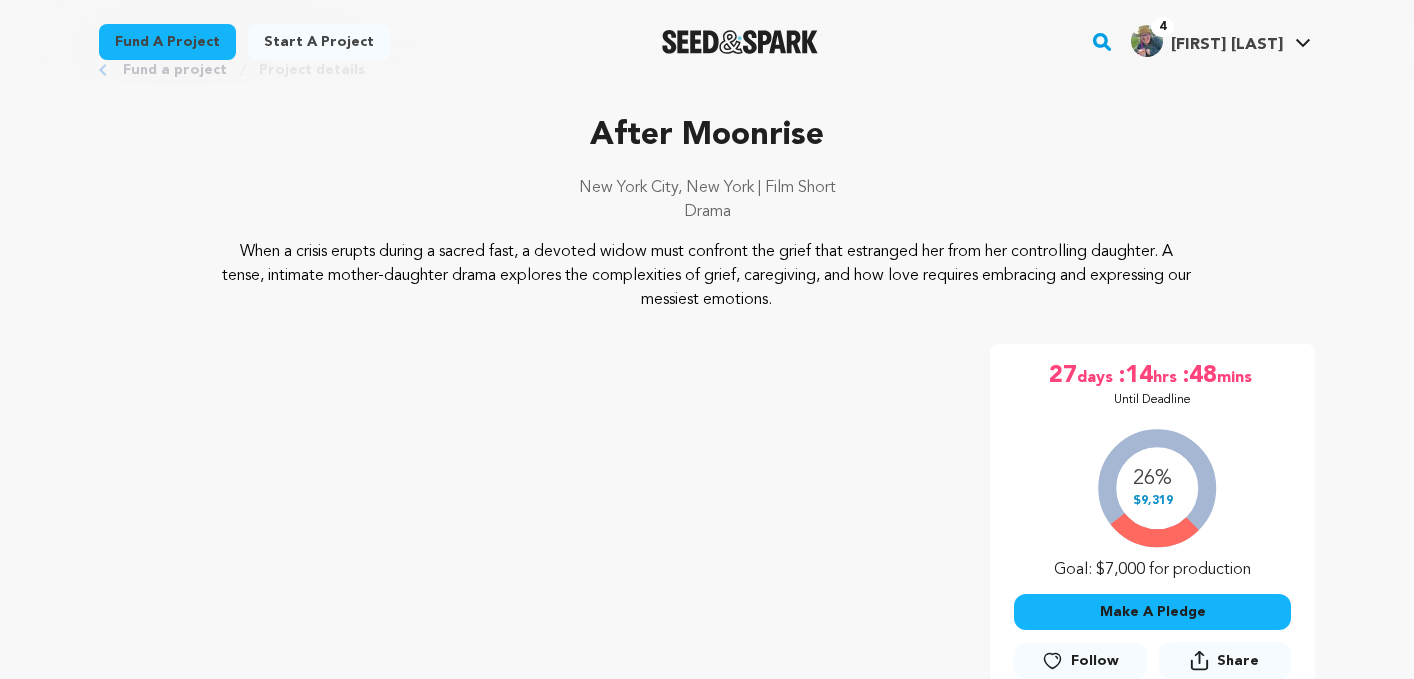 scroll, scrollTop: 66, scrollLeft: 0, axis: vertical 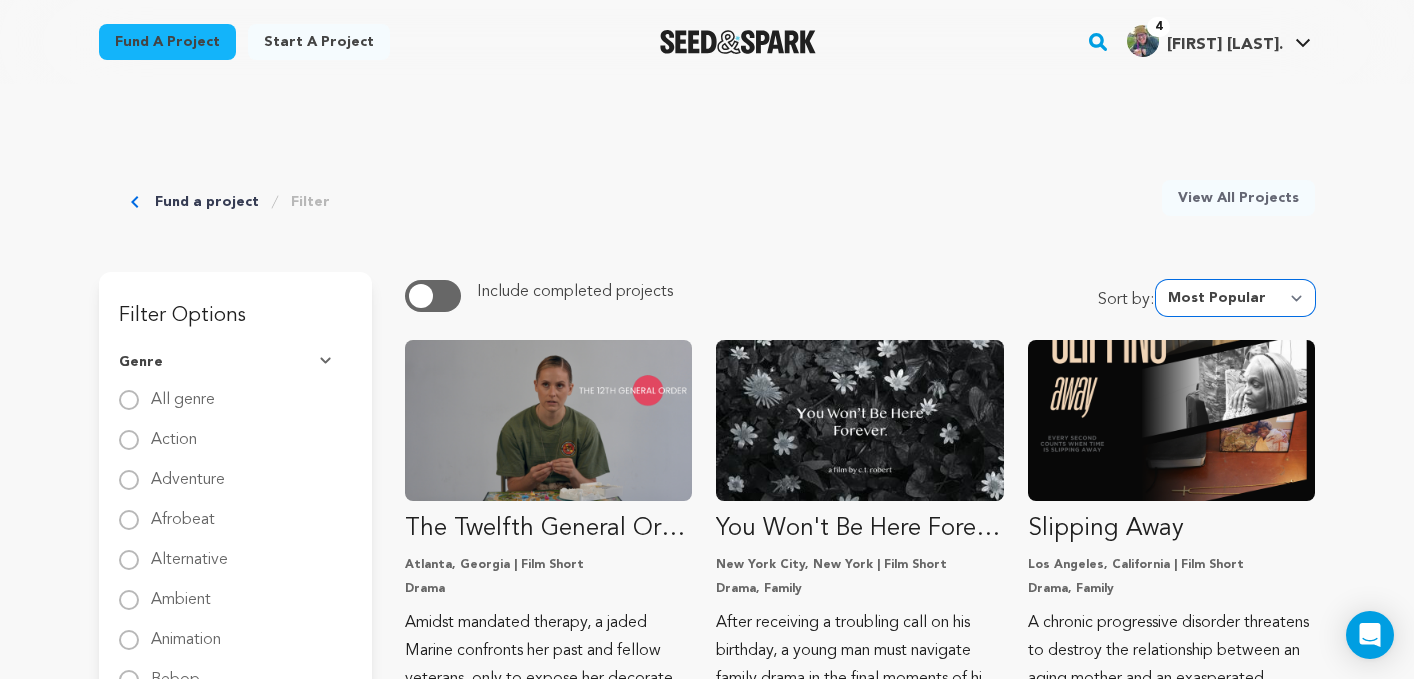 click on "Newest Most Popular Most Funded Trending Now Ending Now Amount Raised" at bounding box center [1235, 298] 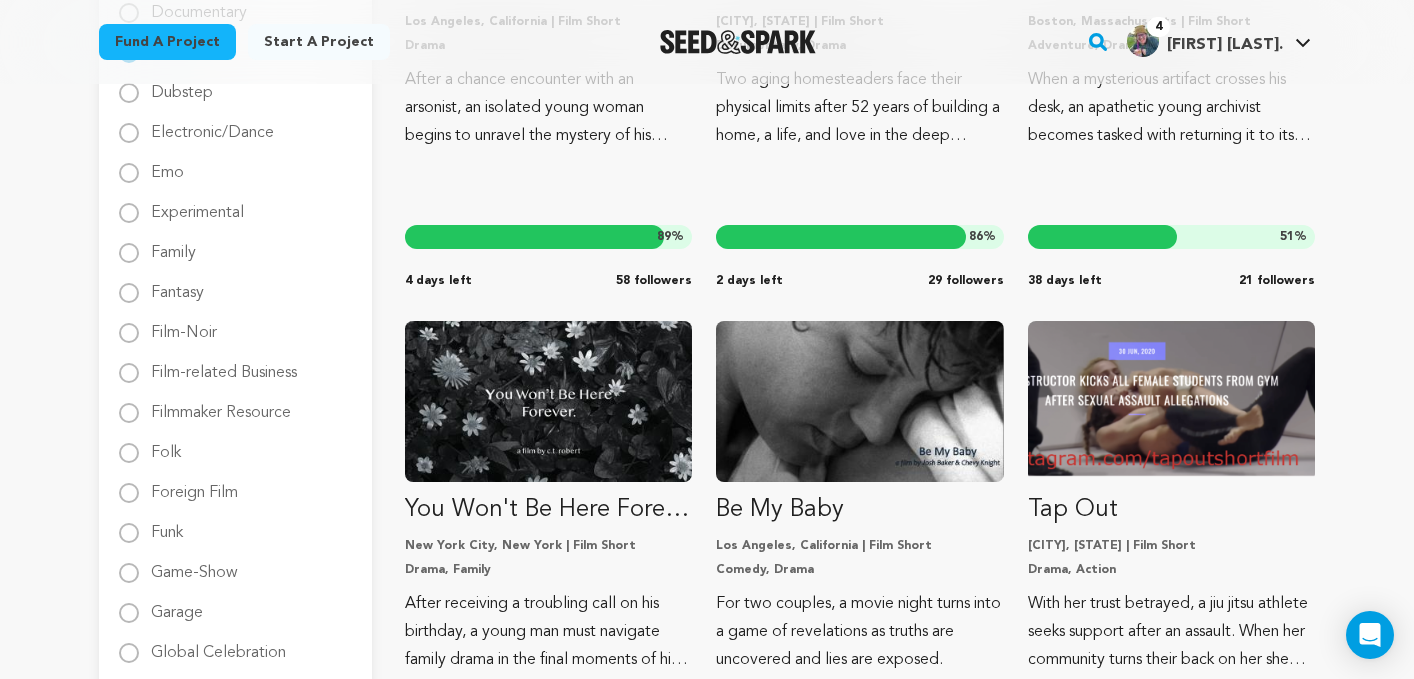 scroll, scrollTop: 0, scrollLeft: 0, axis: both 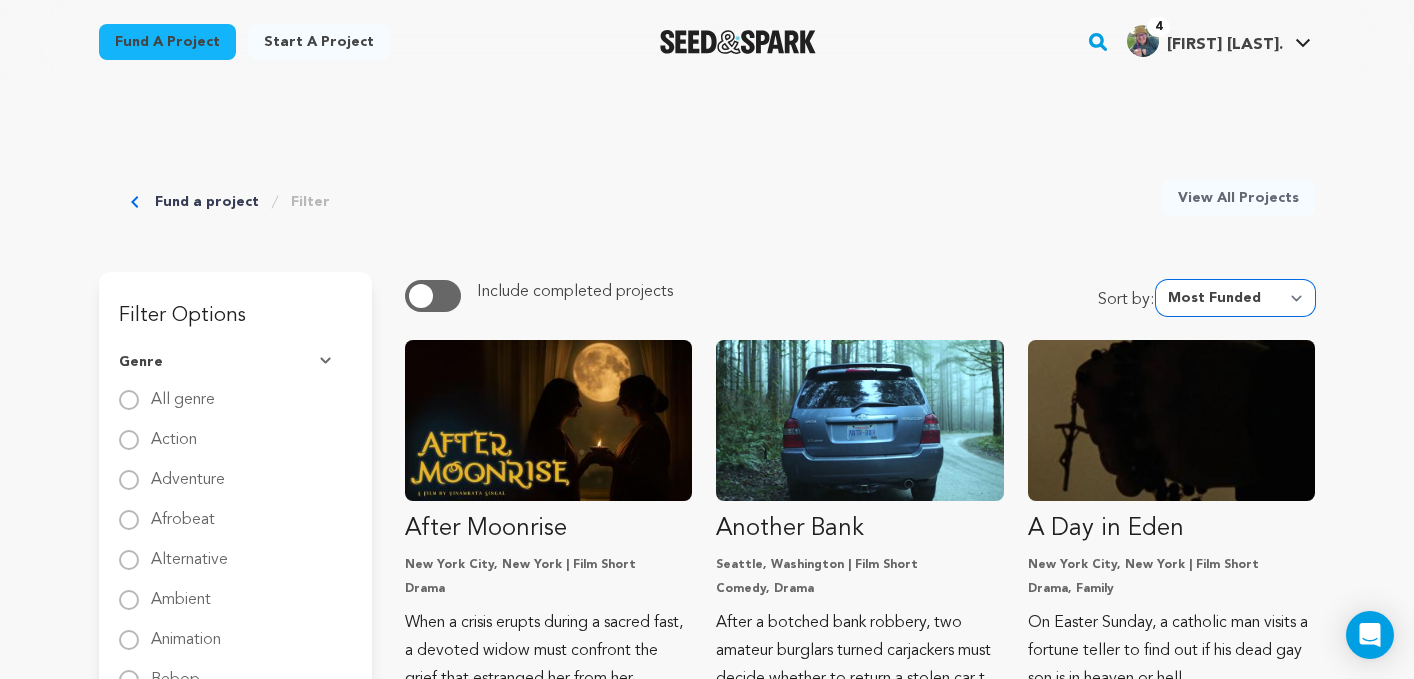 click on "Newest Most Popular Most Funded Trending Now Ending Now Amount Raised" at bounding box center (1235, 298) 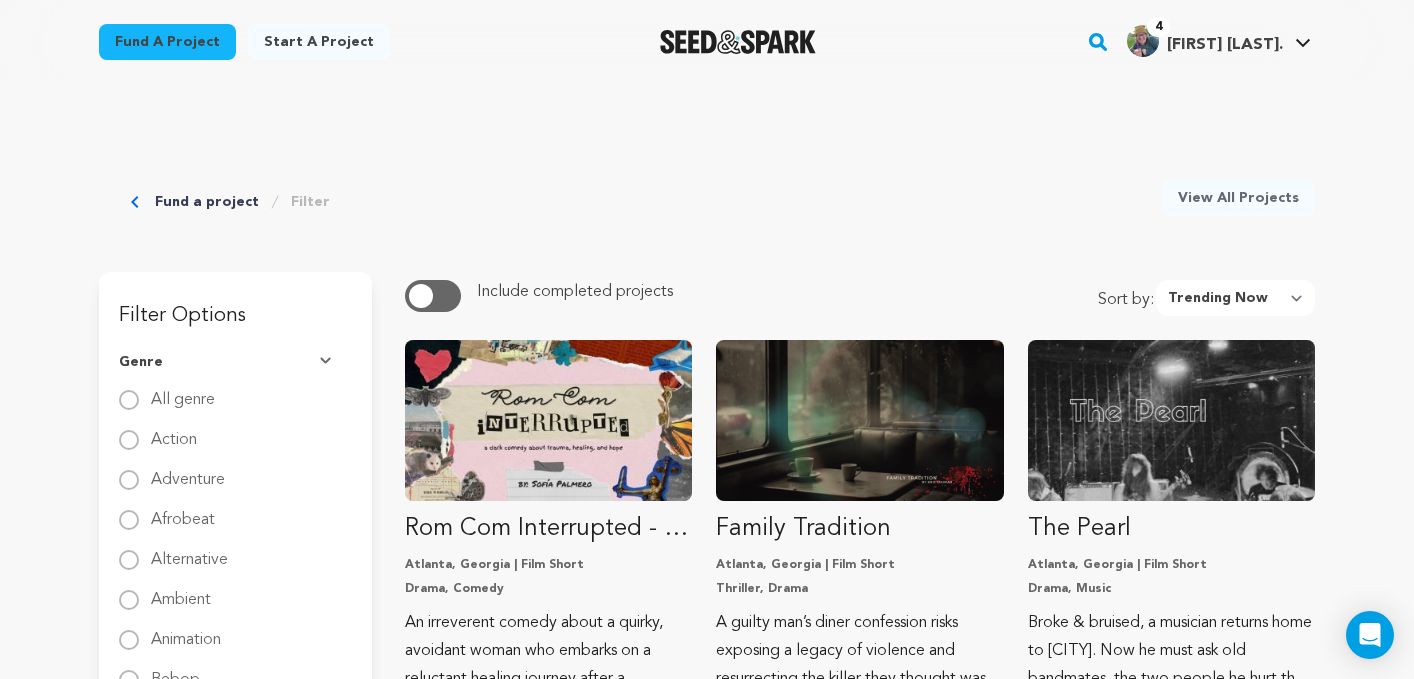 click on "Fund a project
Filter
View All Projects" at bounding box center (707, 170) 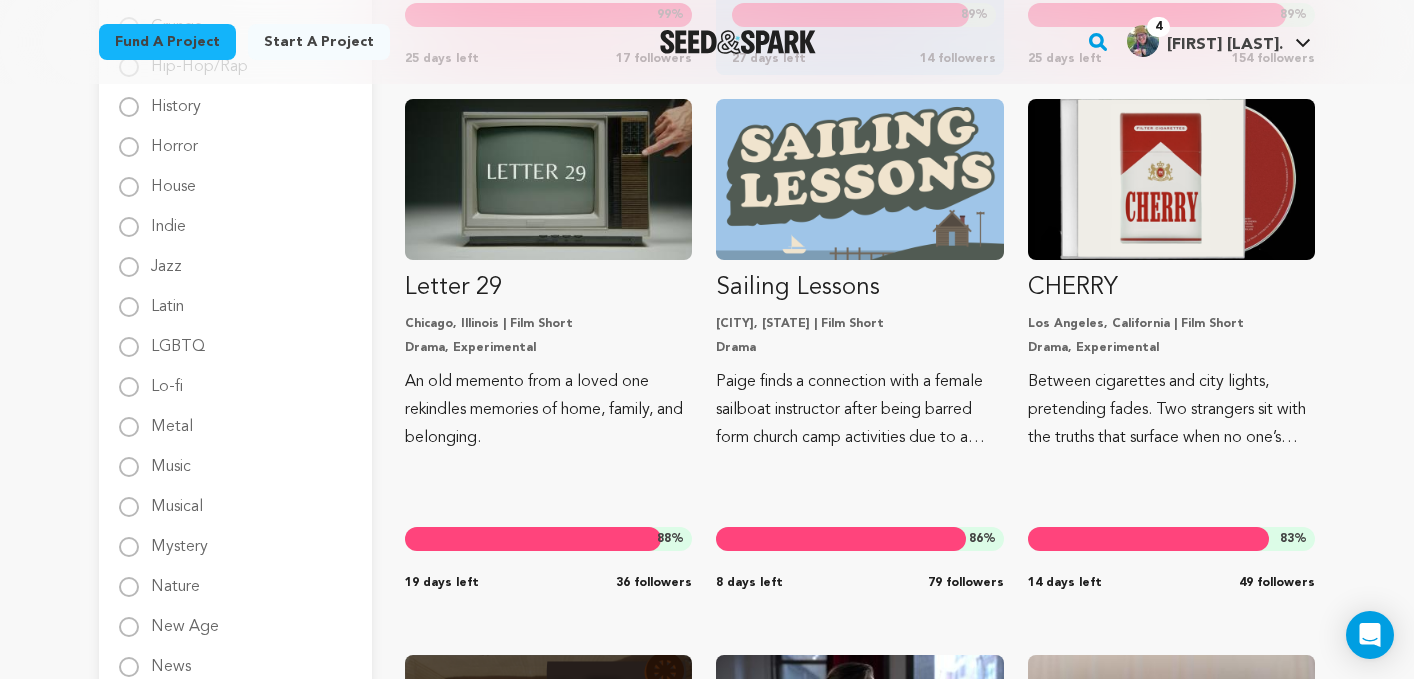 scroll, scrollTop: 1815, scrollLeft: 0, axis: vertical 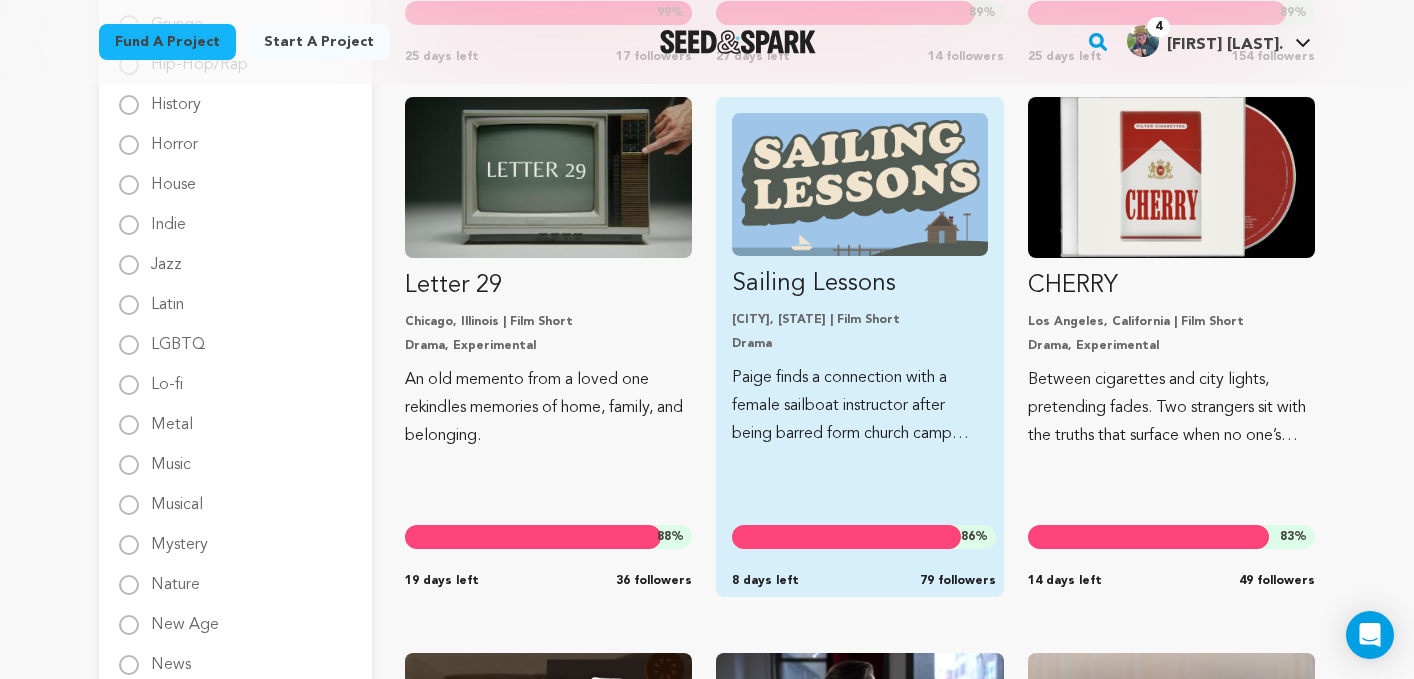 click at bounding box center (859, 184) 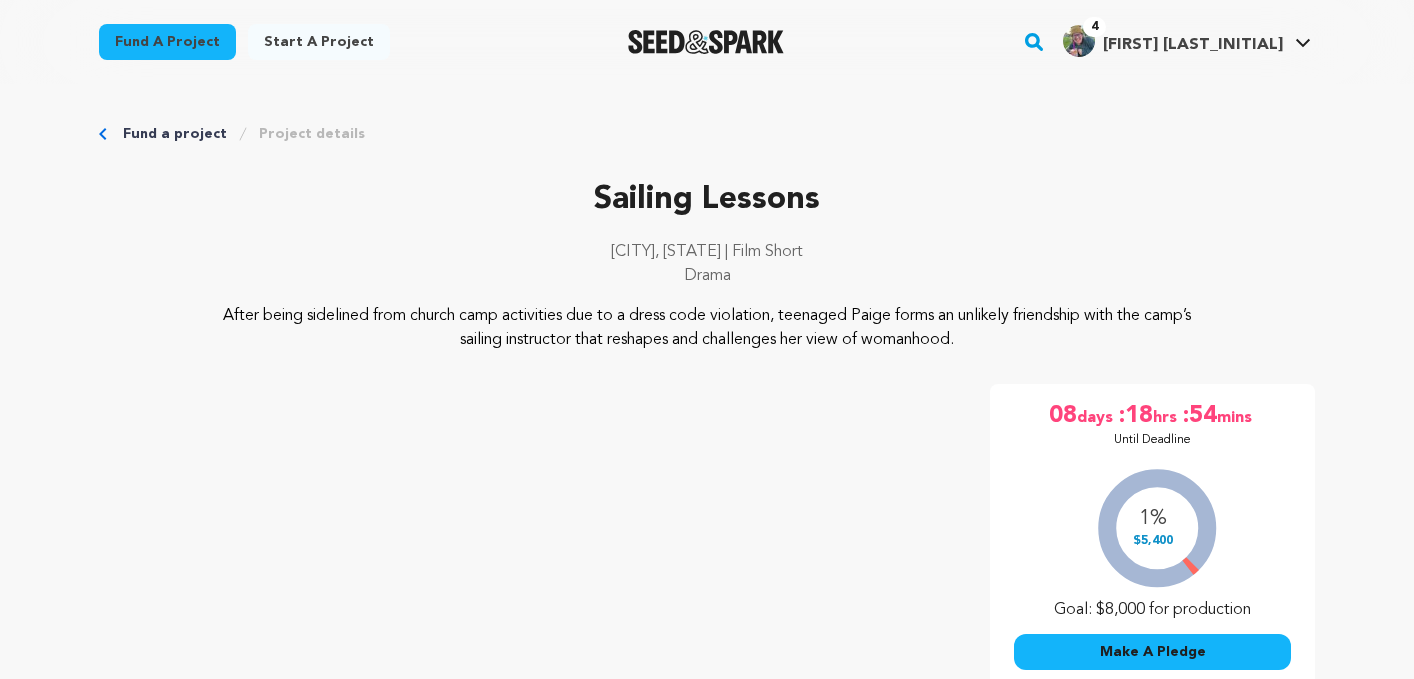 scroll, scrollTop: 0, scrollLeft: 0, axis: both 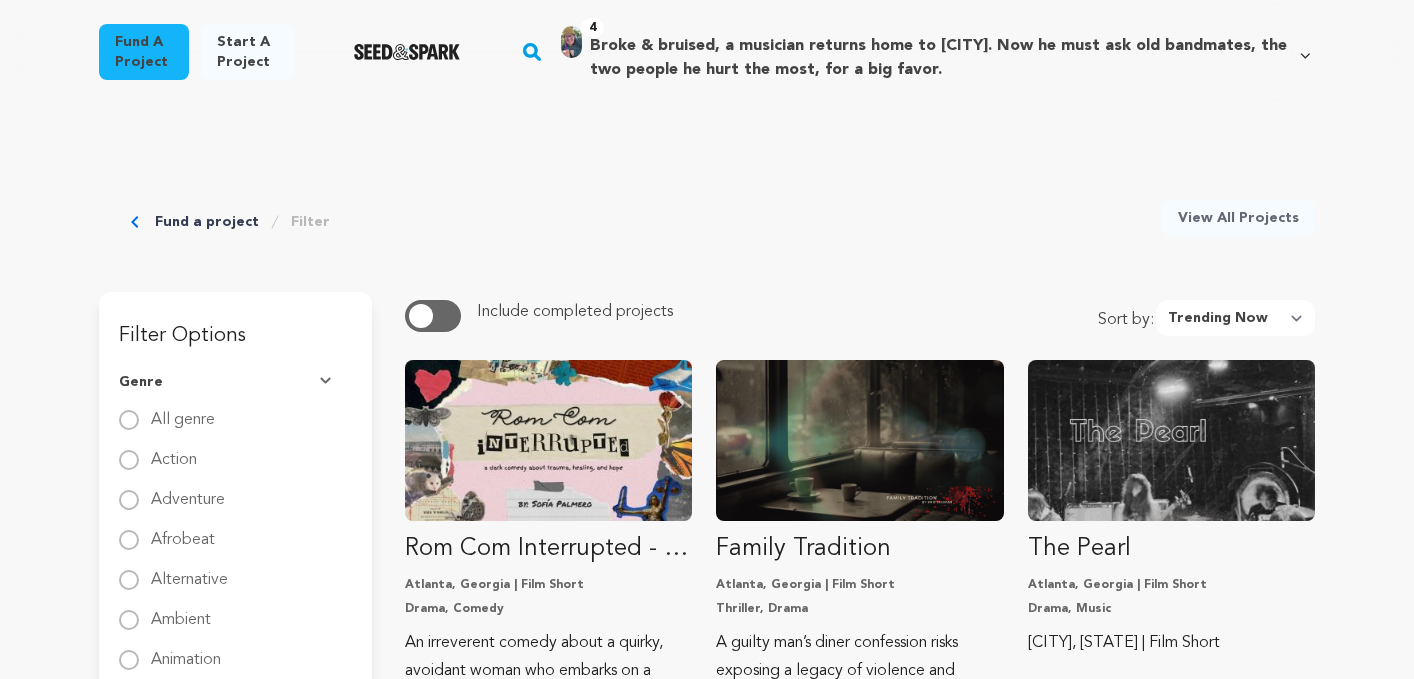 select on "trending_now" 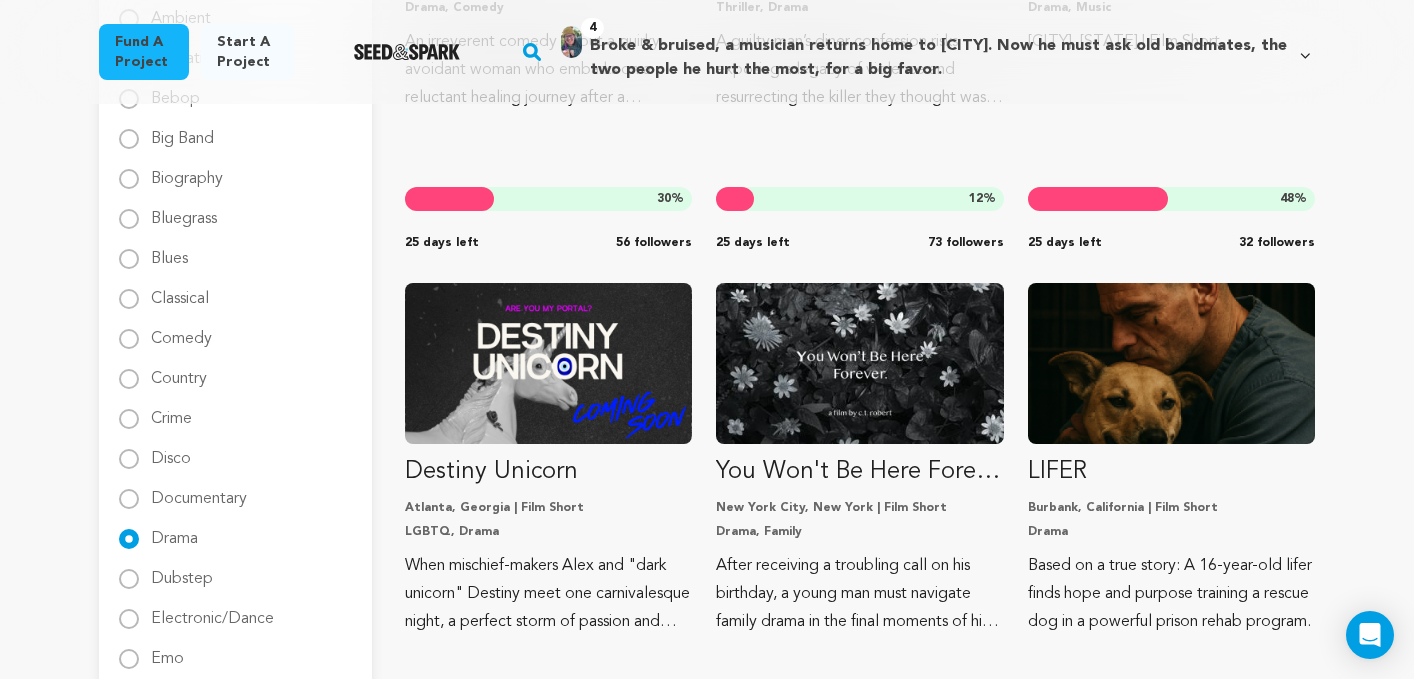 scroll, scrollTop: 0, scrollLeft: 0, axis: both 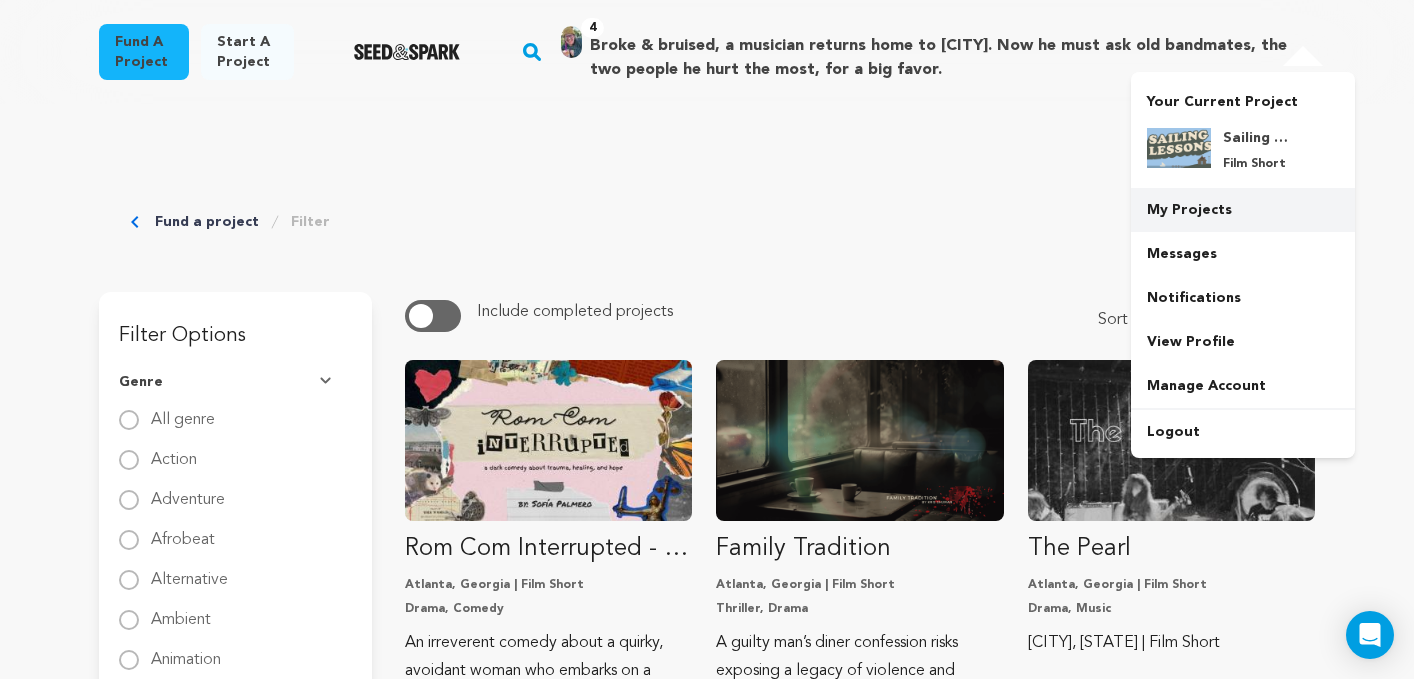 click on "My Projects" at bounding box center [1243, 210] 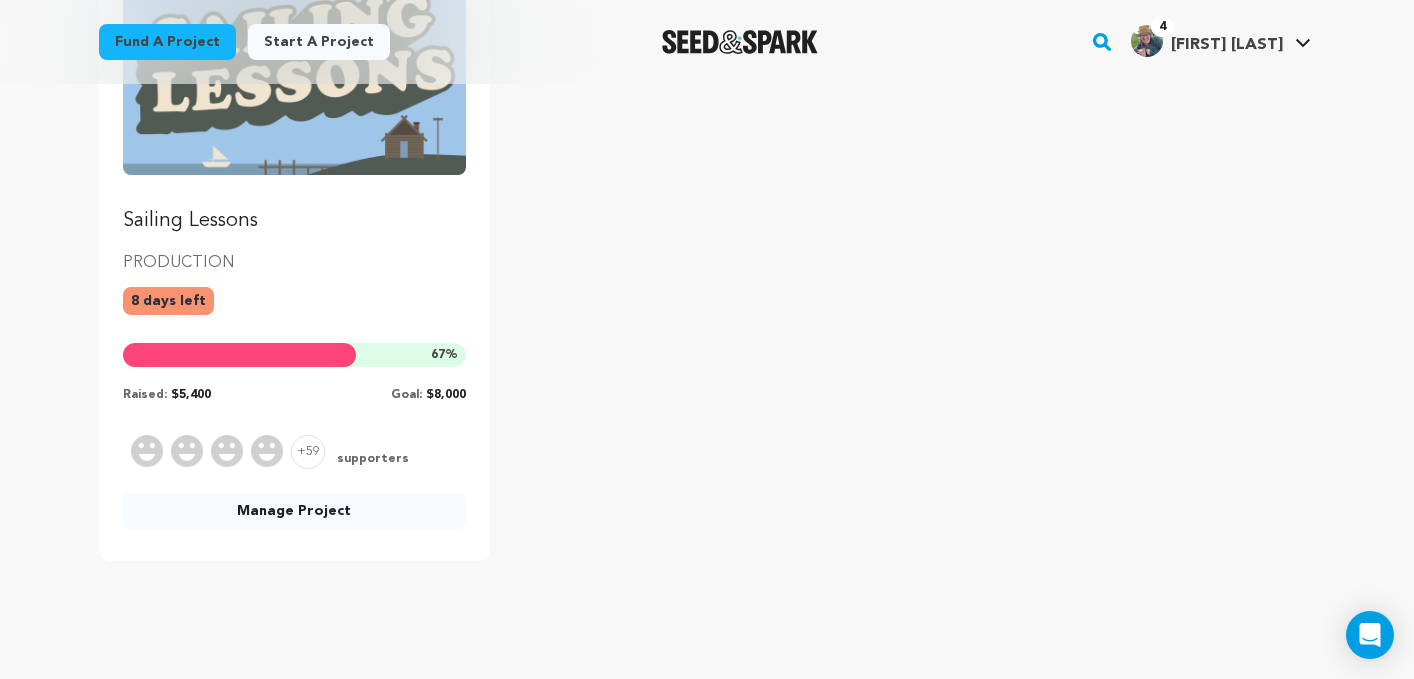 scroll, scrollTop: 365, scrollLeft: 0, axis: vertical 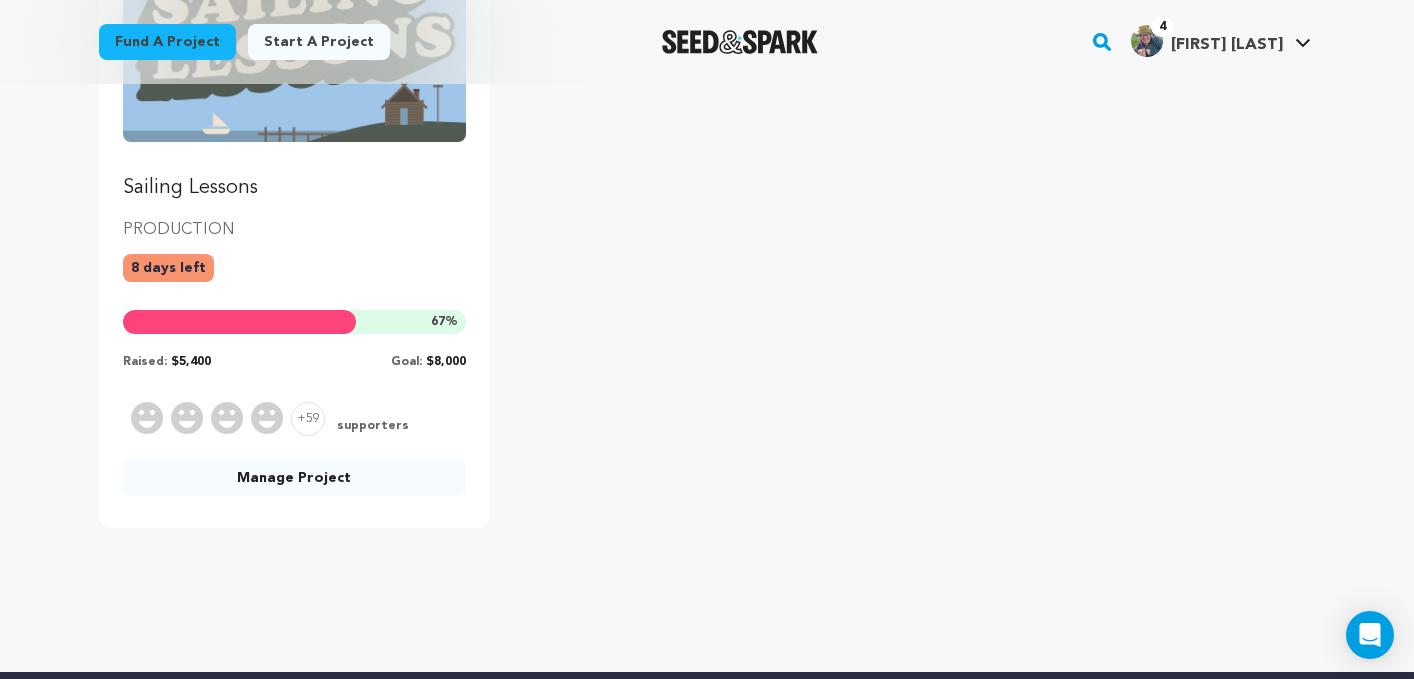click on "Manage Project" at bounding box center (294, 478) 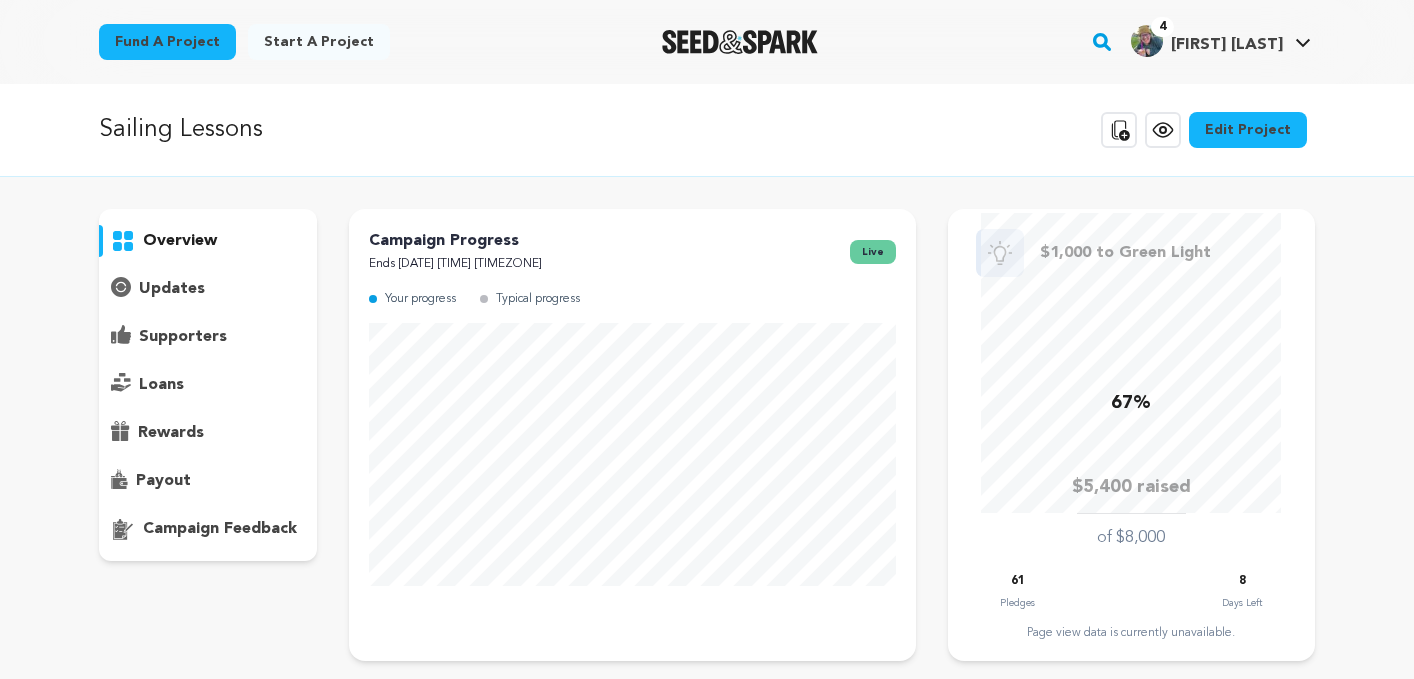 scroll, scrollTop: 0, scrollLeft: 0, axis: both 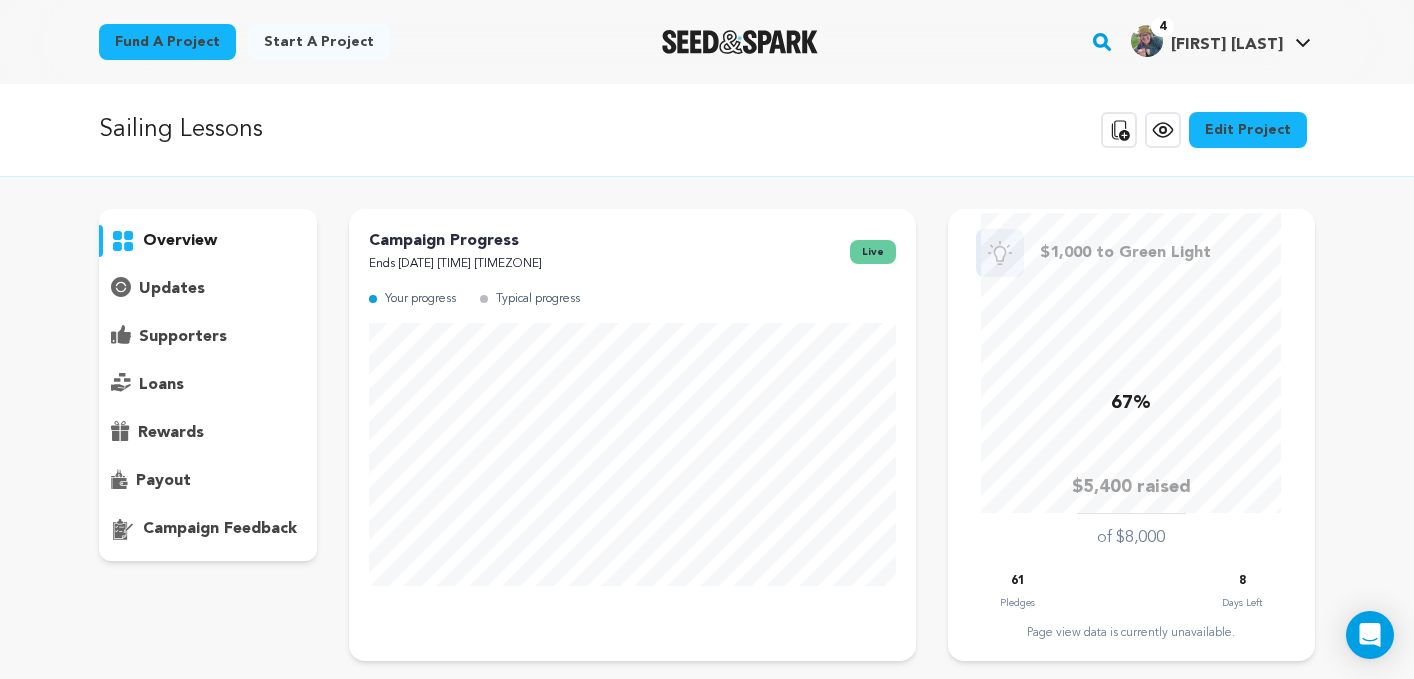 click on "Edit Project" at bounding box center [1248, 130] 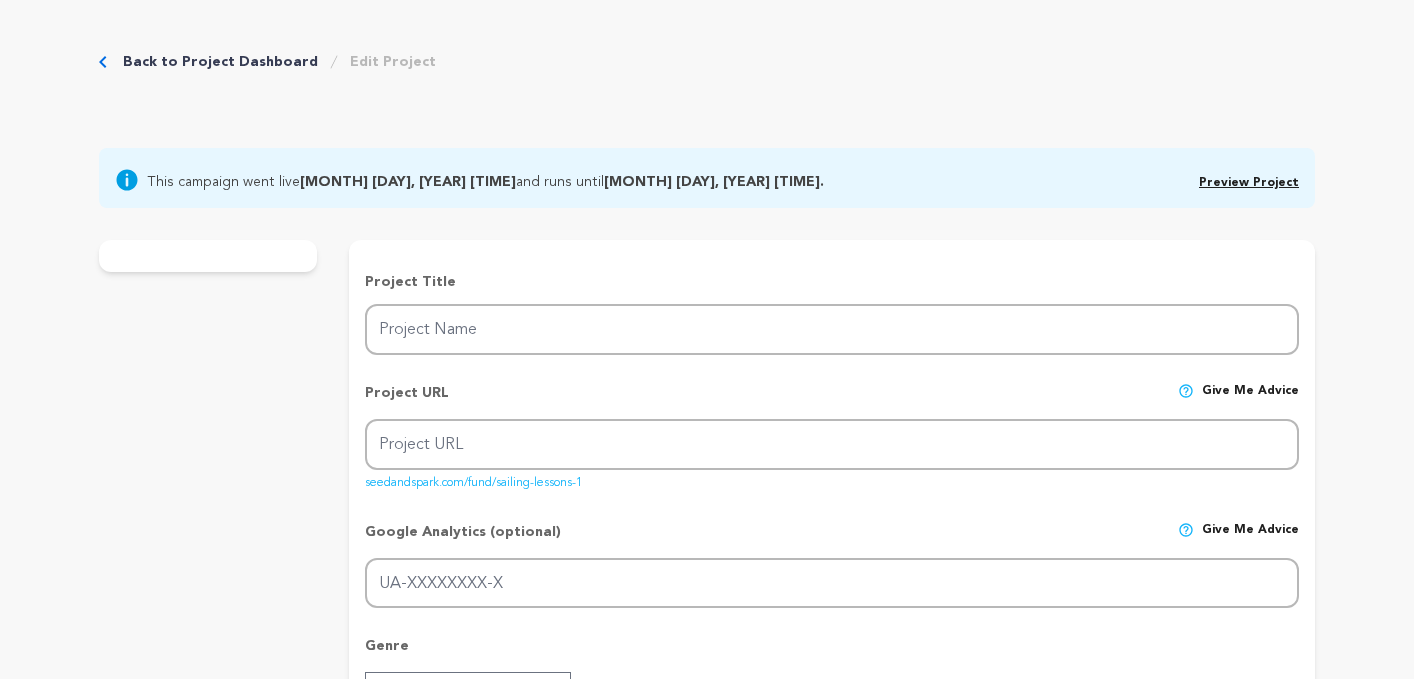 scroll, scrollTop: 0, scrollLeft: 0, axis: both 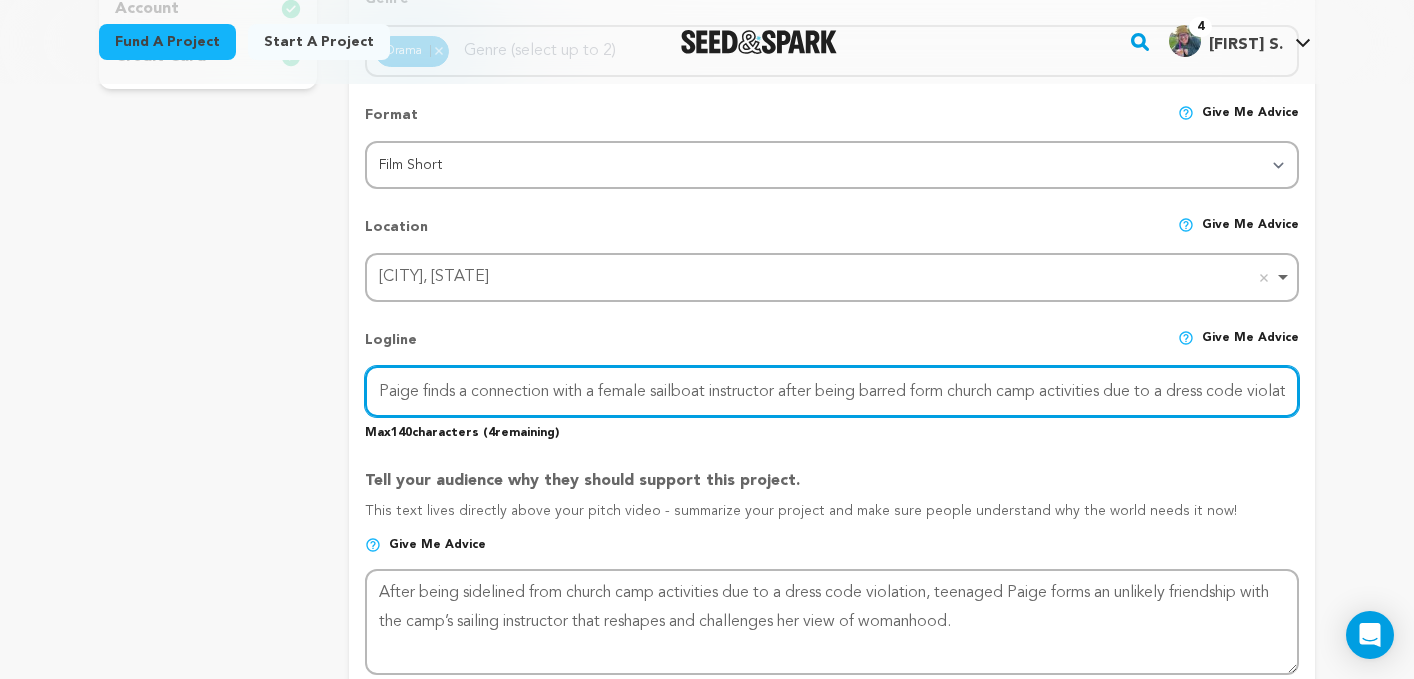 click on "Paige finds a connection with a female sailboat instructor after being barred form church camp activities due to a dress code violation." at bounding box center [832, 391] 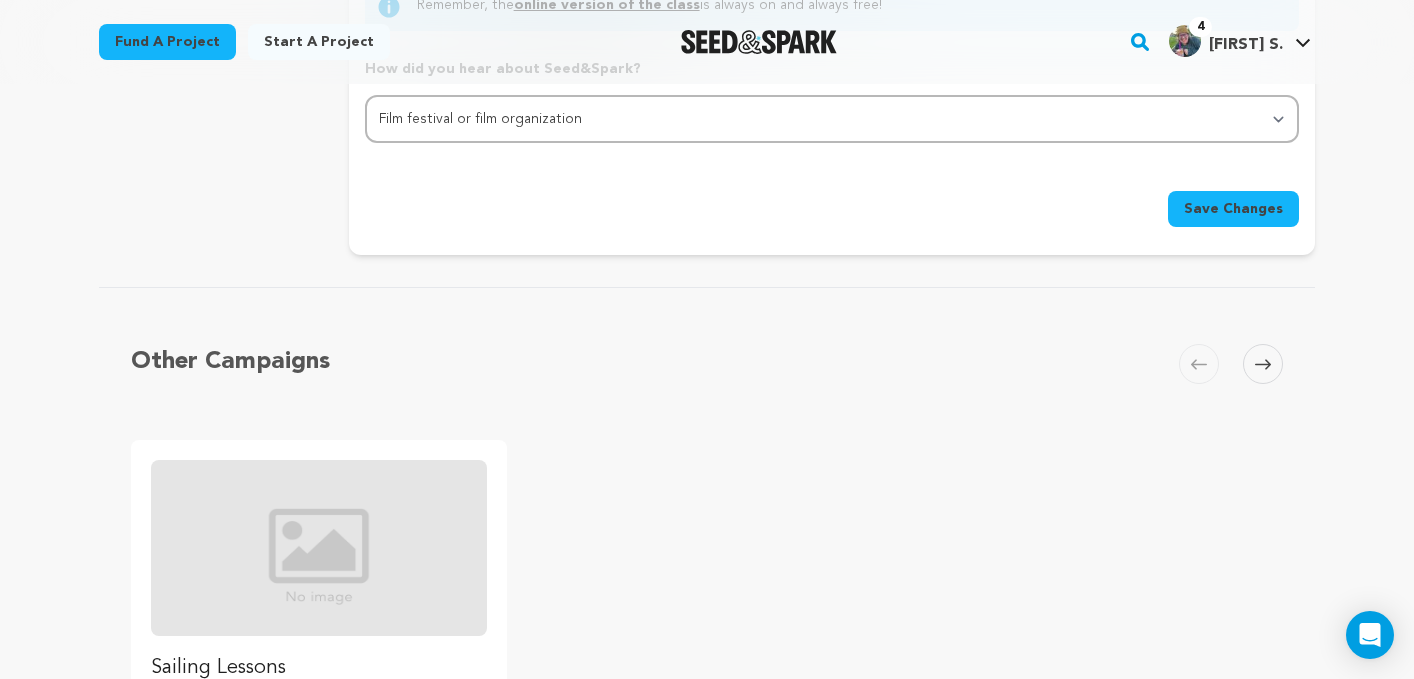 scroll, scrollTop: 2096, scrollLeft: 0, axis: vertical 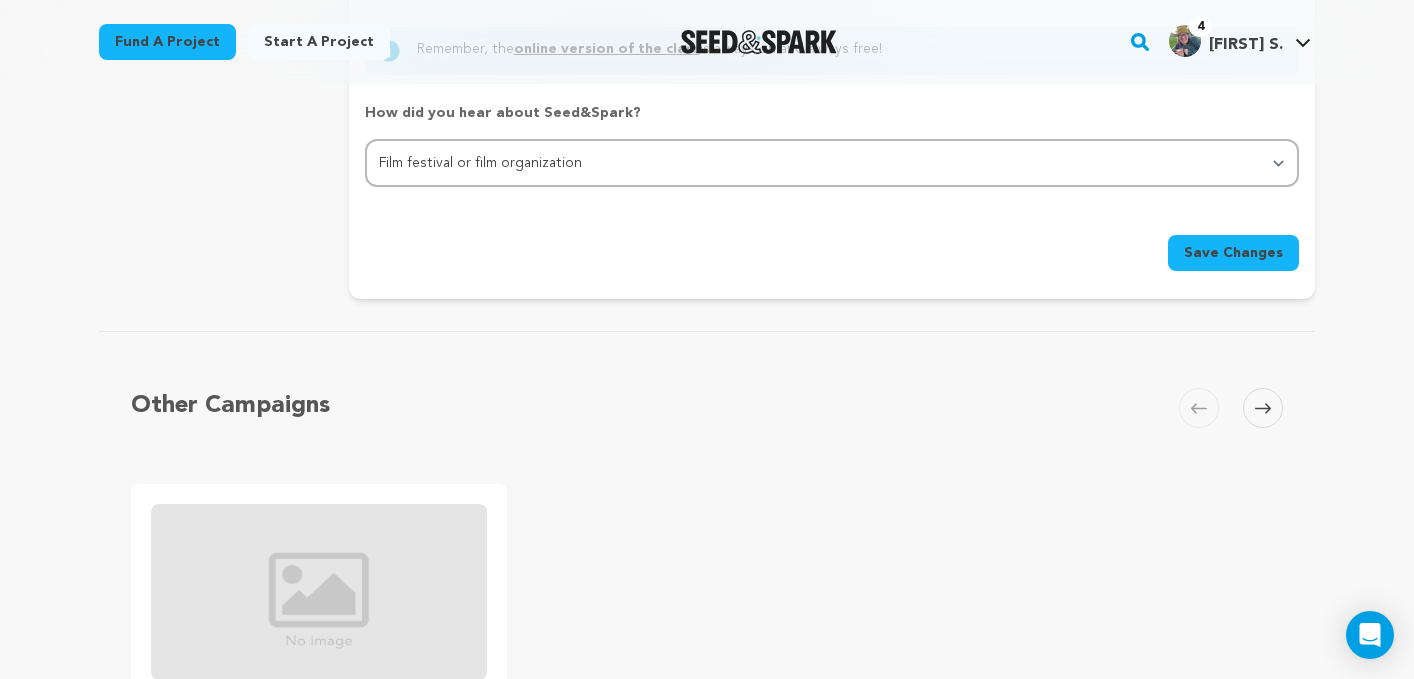 type on "Paige finds a connection with a female sailboat instructor after being barred from church camp activities due to a dress code violation." 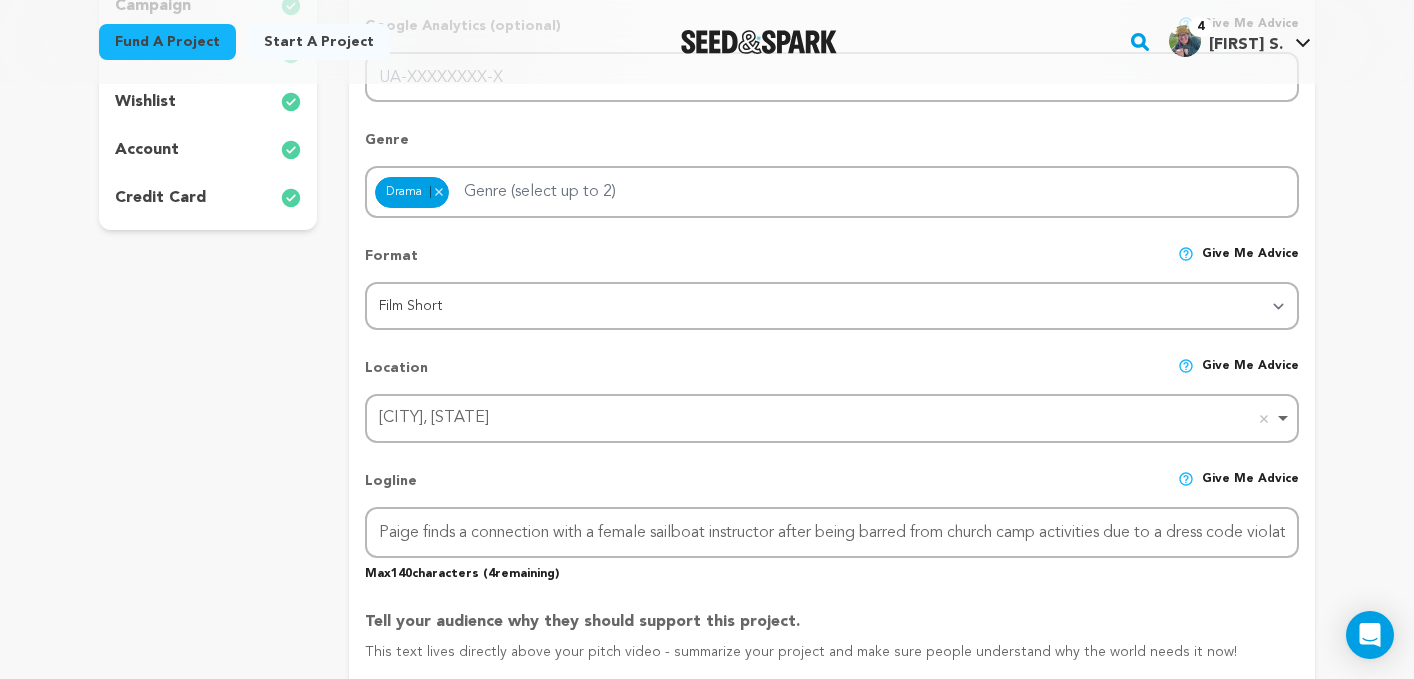 scroll, scrollTop: 0, scrollLeft: 0, axis: both 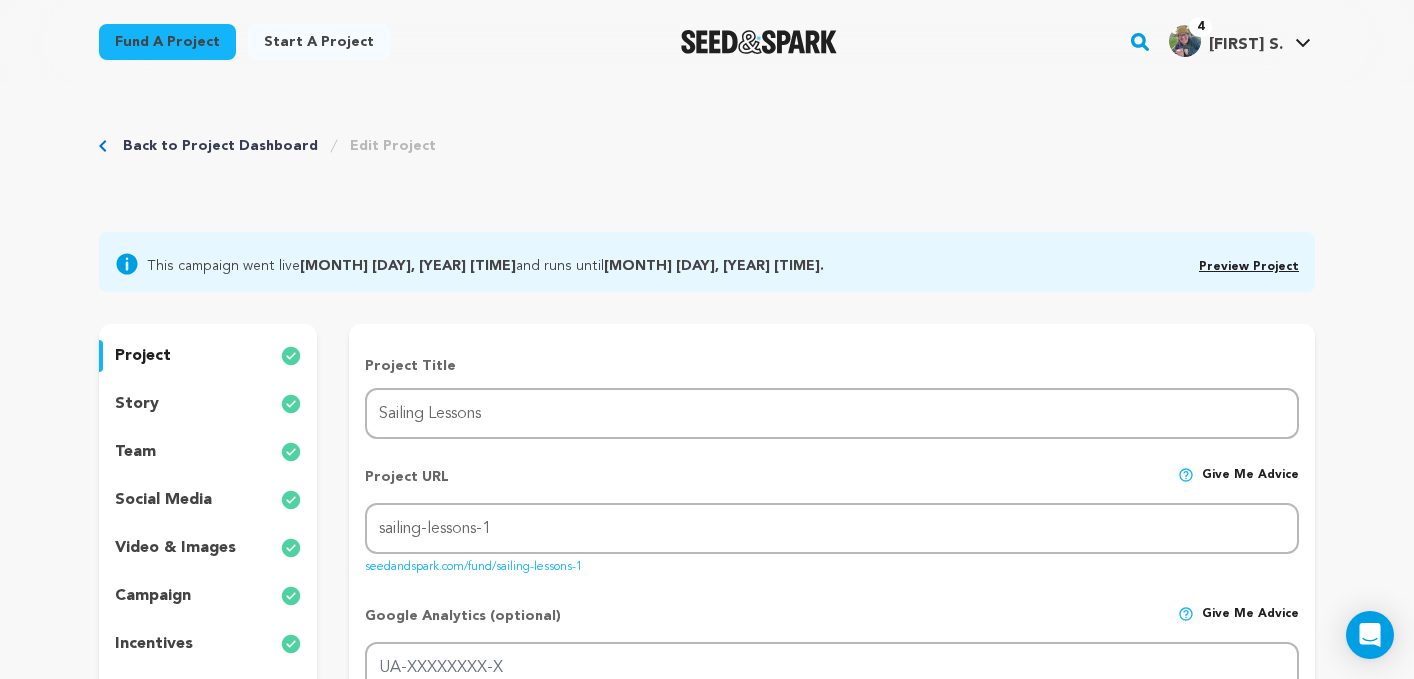 click on "Preview Project" at bounding box center (1249, 264) 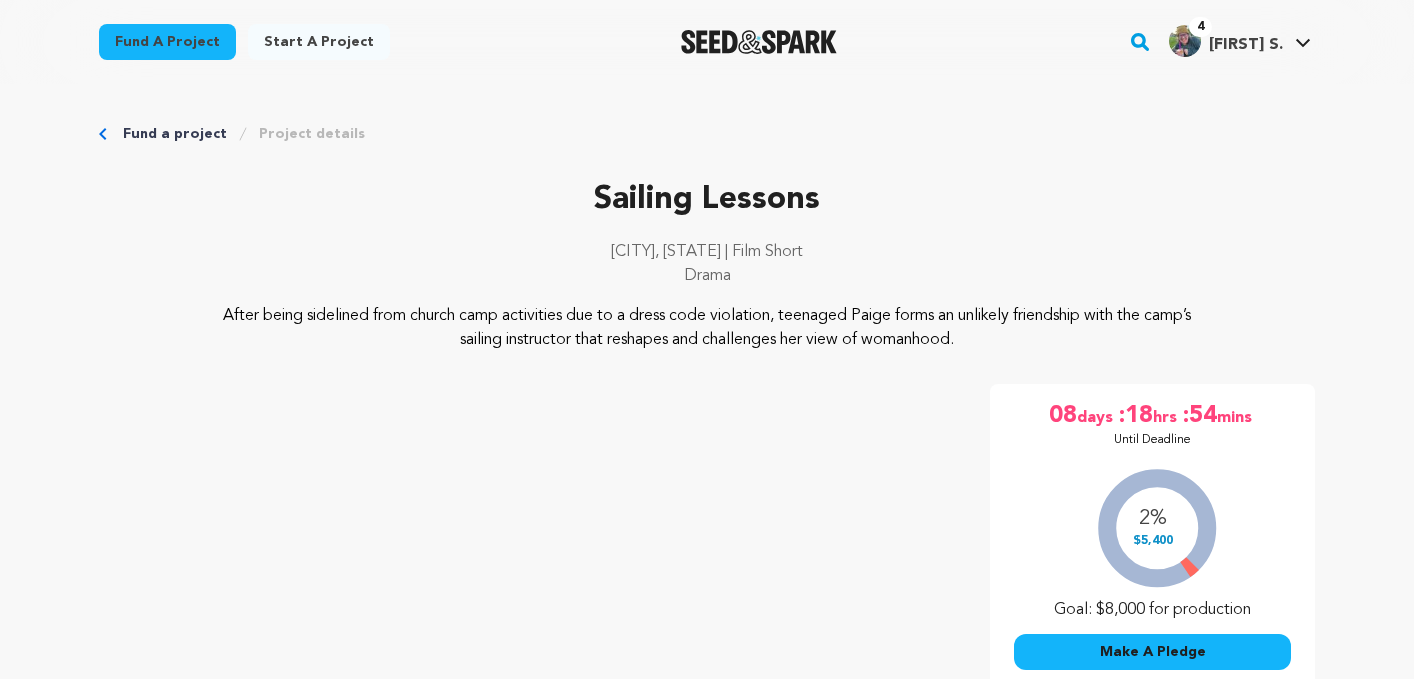 scroll, scrollTop: 0, scrollLeft: 0, axis: both 